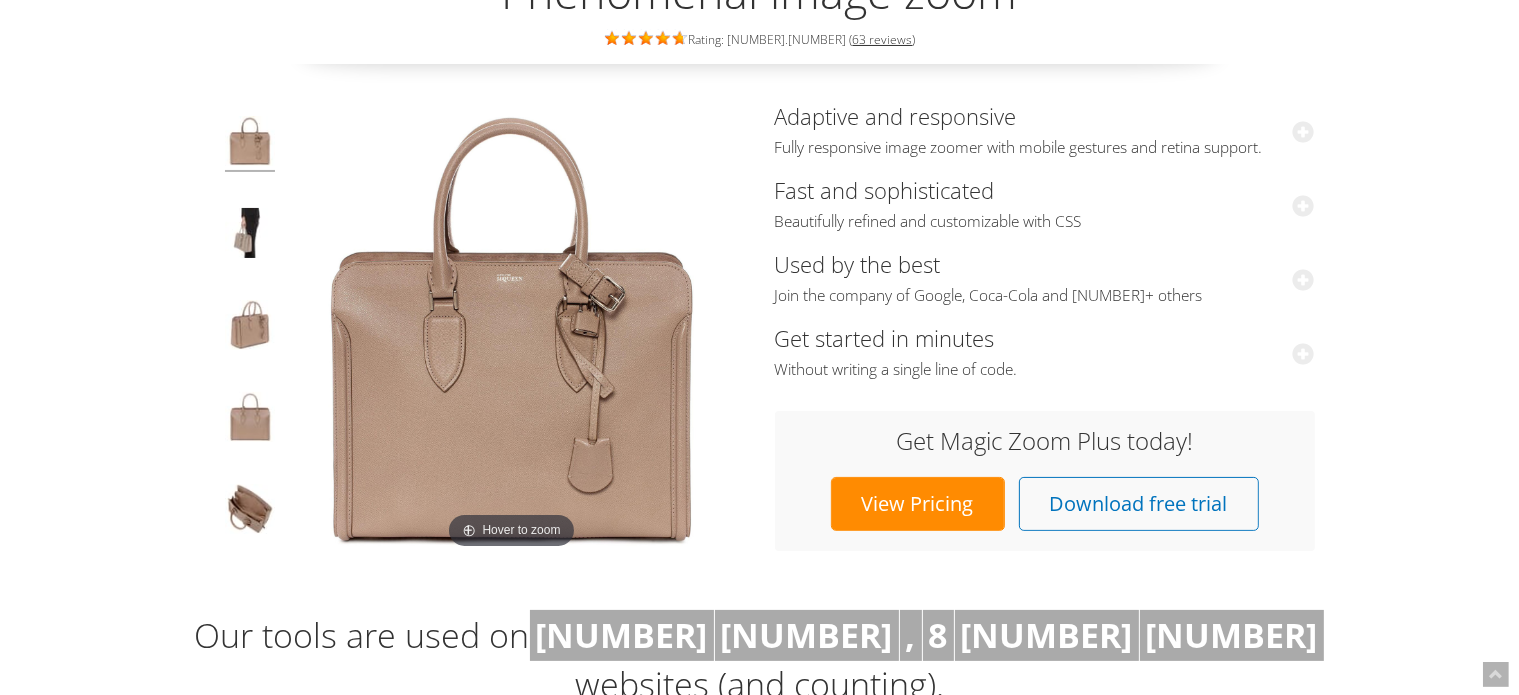 scroll, scrollTop: 200, scrollLeft: 0, axis: vertical 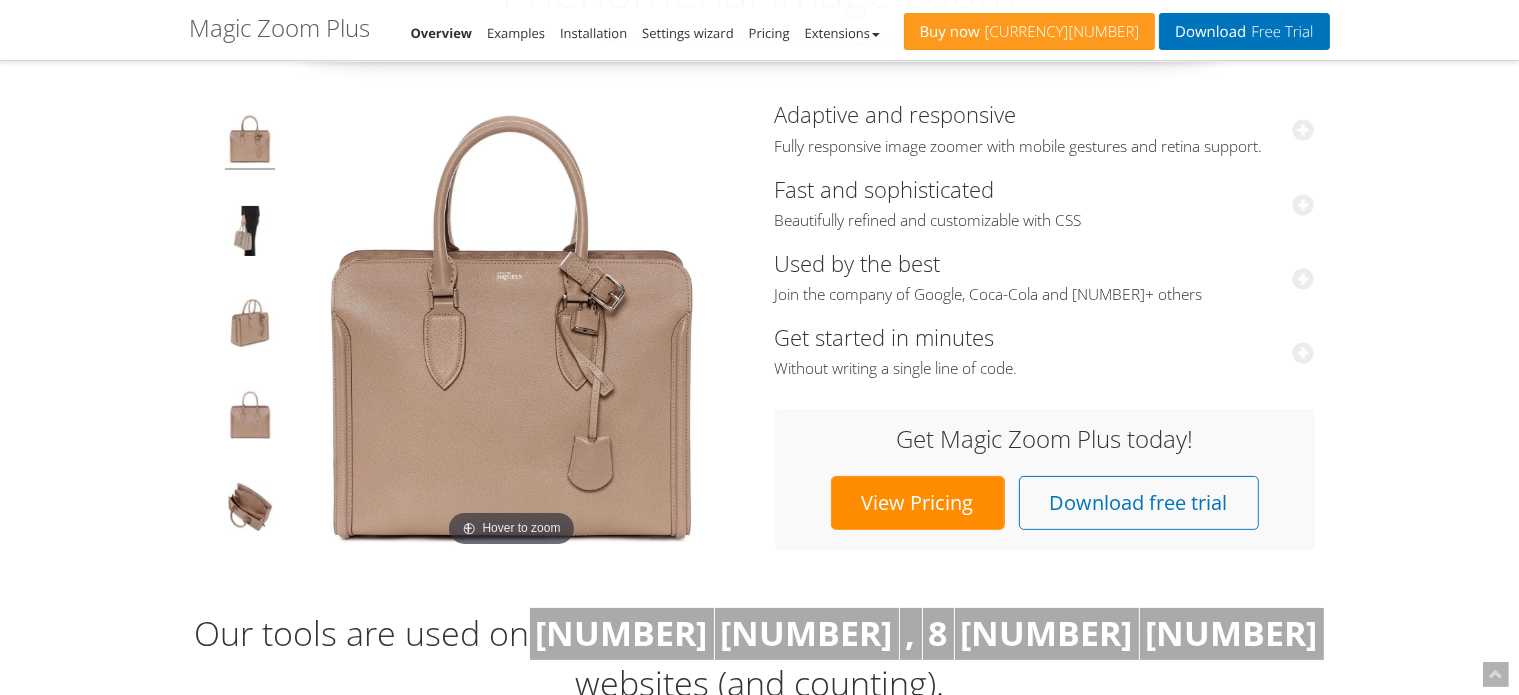 click on "View Pricing" at bounding box center [918, 503] 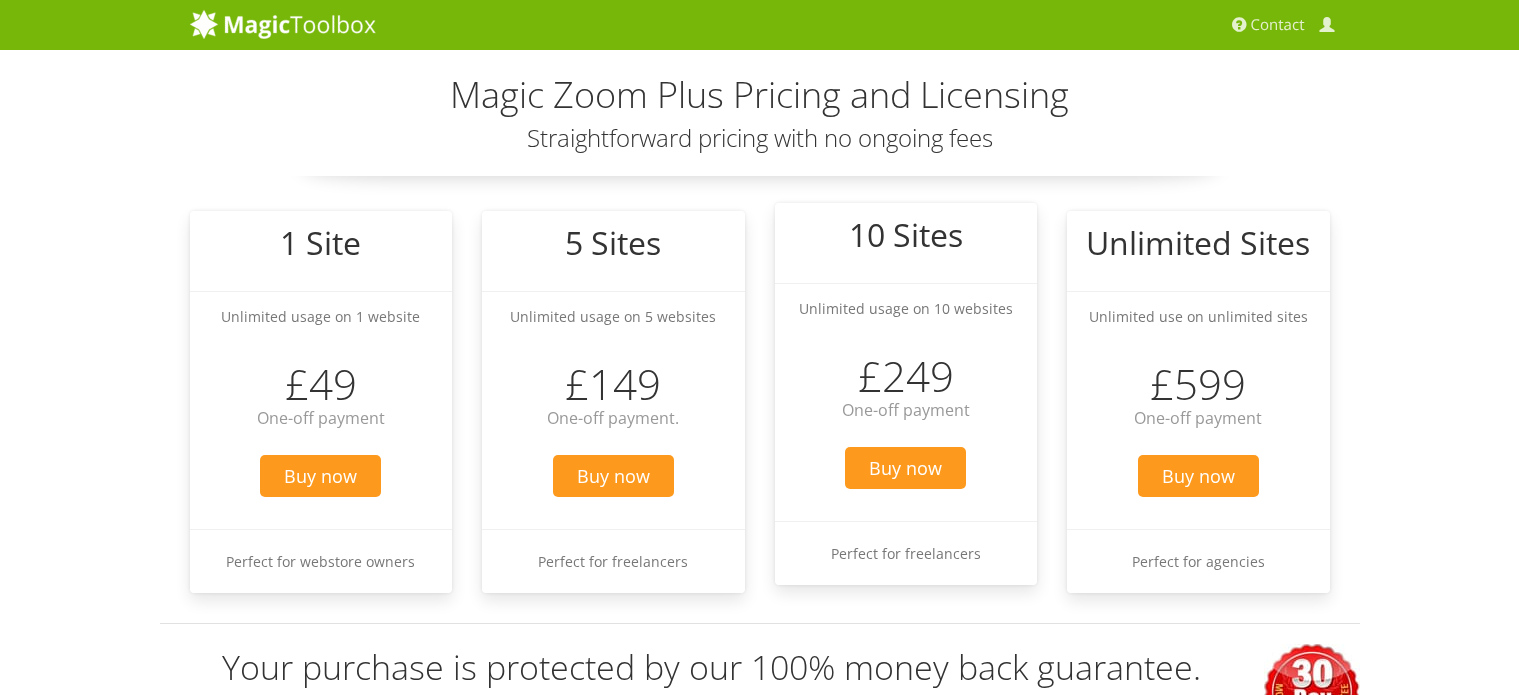scroll, scrollTop: 0, scrollLeft: 0, axis: both 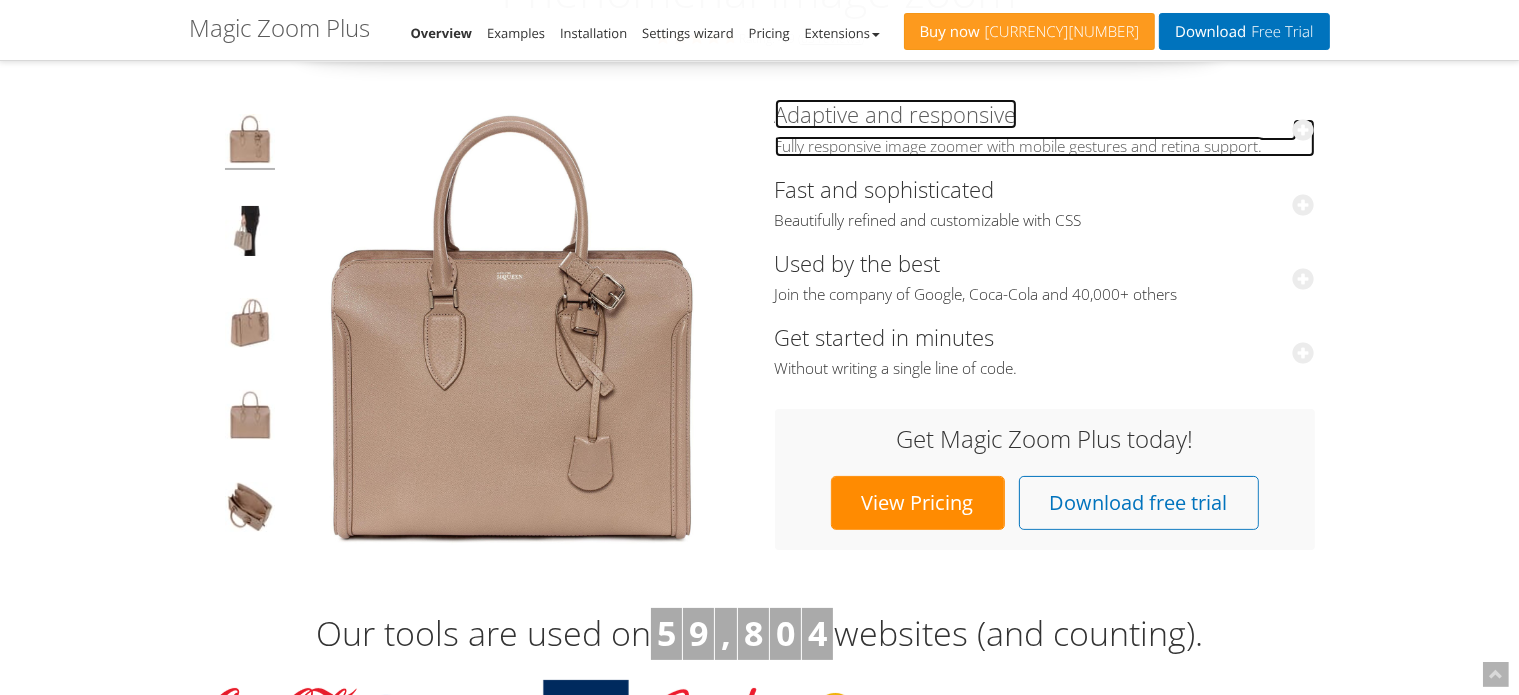 click at bounding box center [1304, 130] 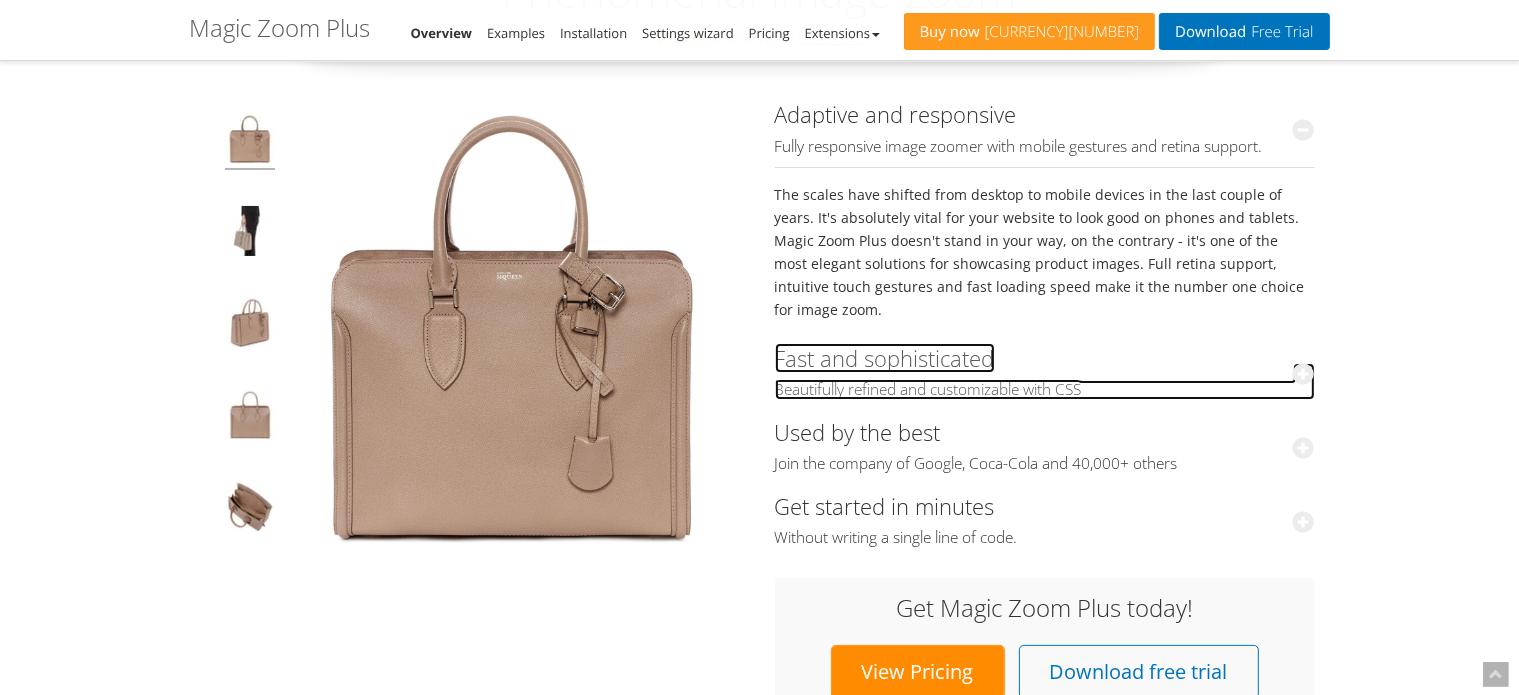 click at bounding box center (1304, 374) 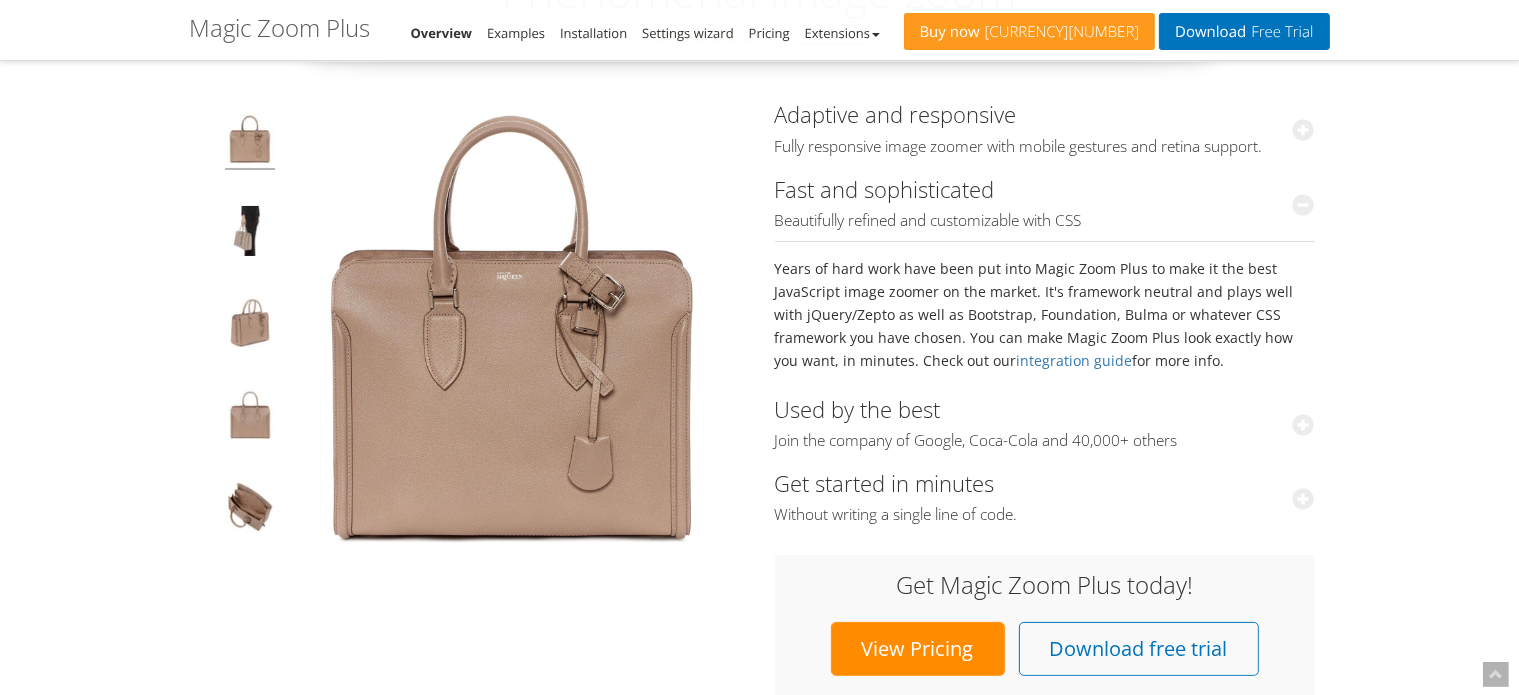 click on "Adaptive and responsive  Fully responsive image zoomer with mobile gestures and retina support.    The scales have shifted from desktop to mobile devices in the last couple of years. It's absolutely vital for your website to look good on phones and tablets. Magic Zoom Plus doesn't stand in your way, on the contrary - it's one of the most elegant solutions for showcasing product images. Full retina support, intuitive touch gestures and fast loading speed make it the number one choice for image zoom.    Fast and sophisticated  Beautifully refined and customizable with CSS   Years of hard work have been put into Magic Zoom Plus to make it the best JavaScript image zoomer on the market. It's framework neutral and plays well with jQuery/Zepto as well as Bootstrap, Foundation, Bulma or whatever CSS framework you have chosen. You can make Magic Zoom Plus look exactly how you want, in minutes. Check out our  integration guide  for more info.    Used by the best       Get started in minutes    View Pricing" at bounding box center [1045, 393] 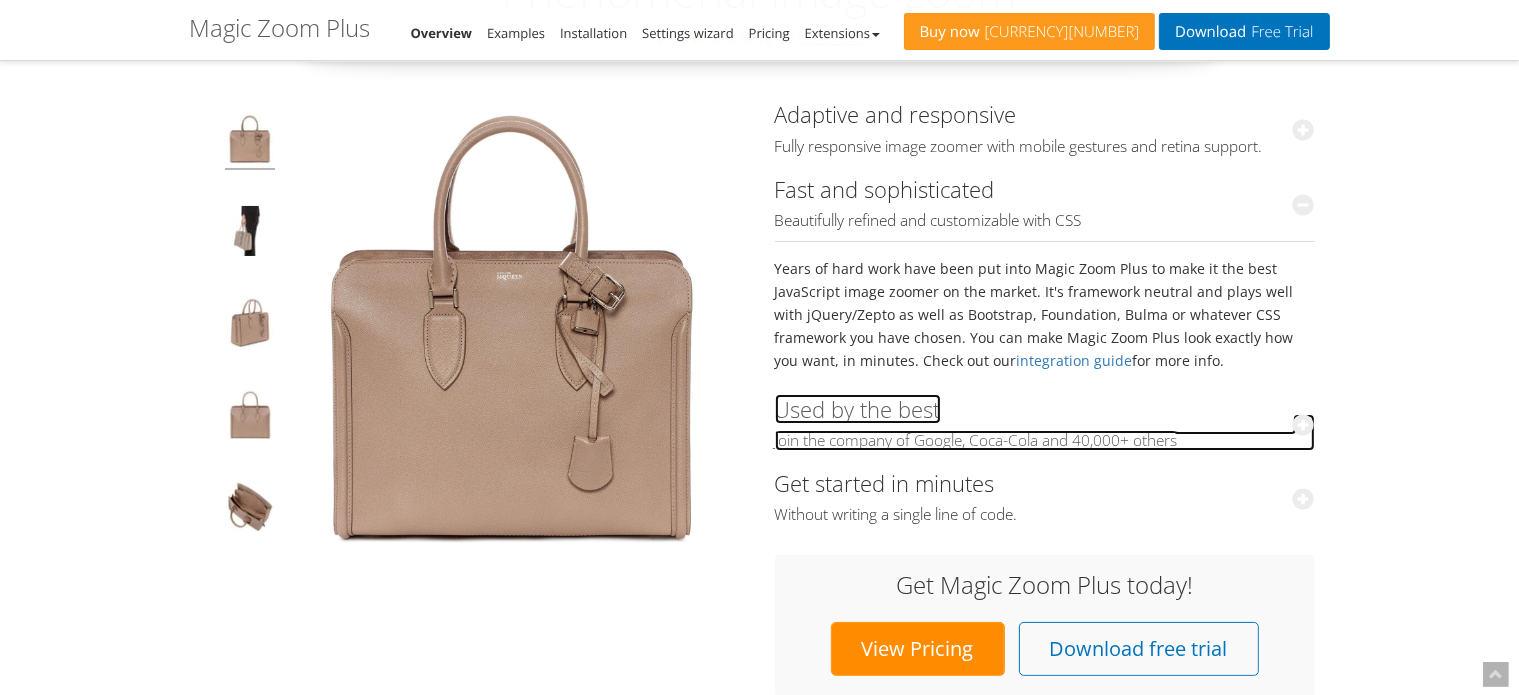 click at bounding box center (1304, 425) 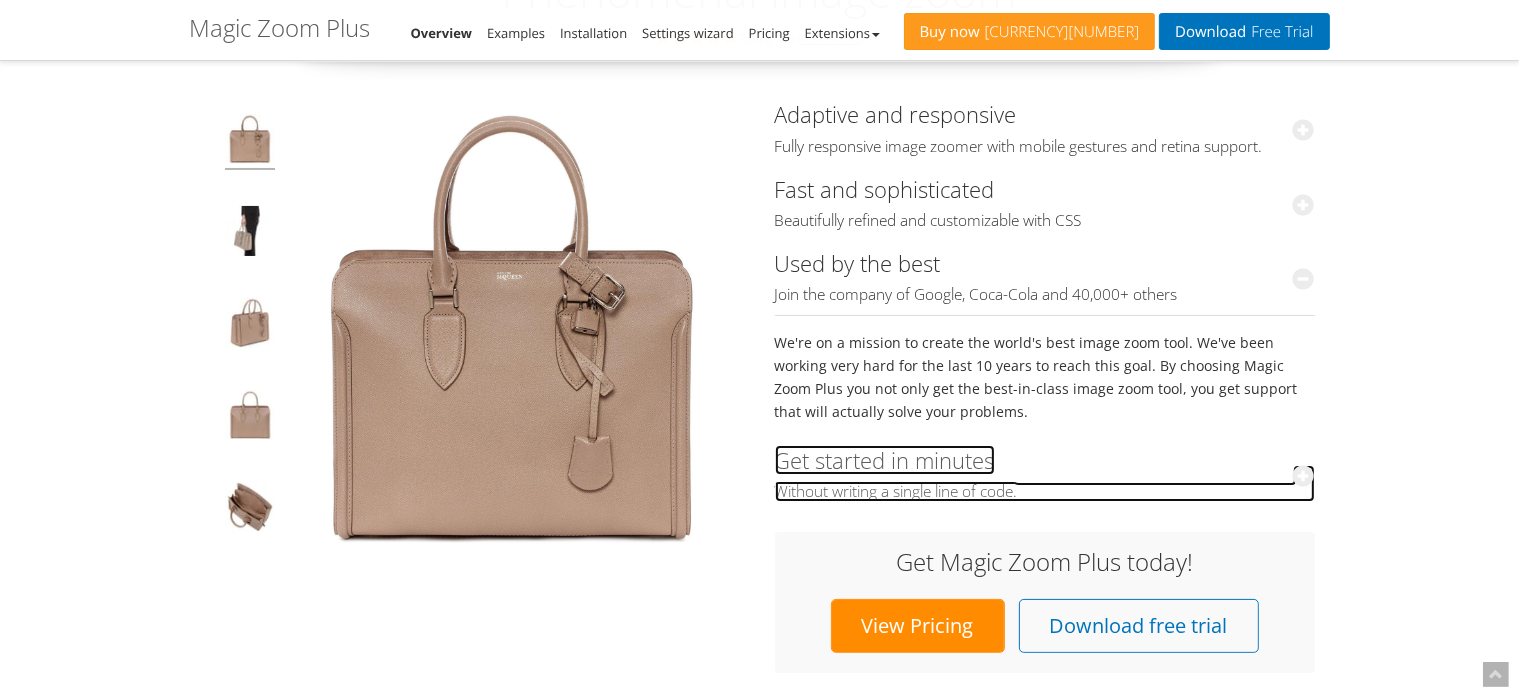 click at bounding box center (1304, 476) 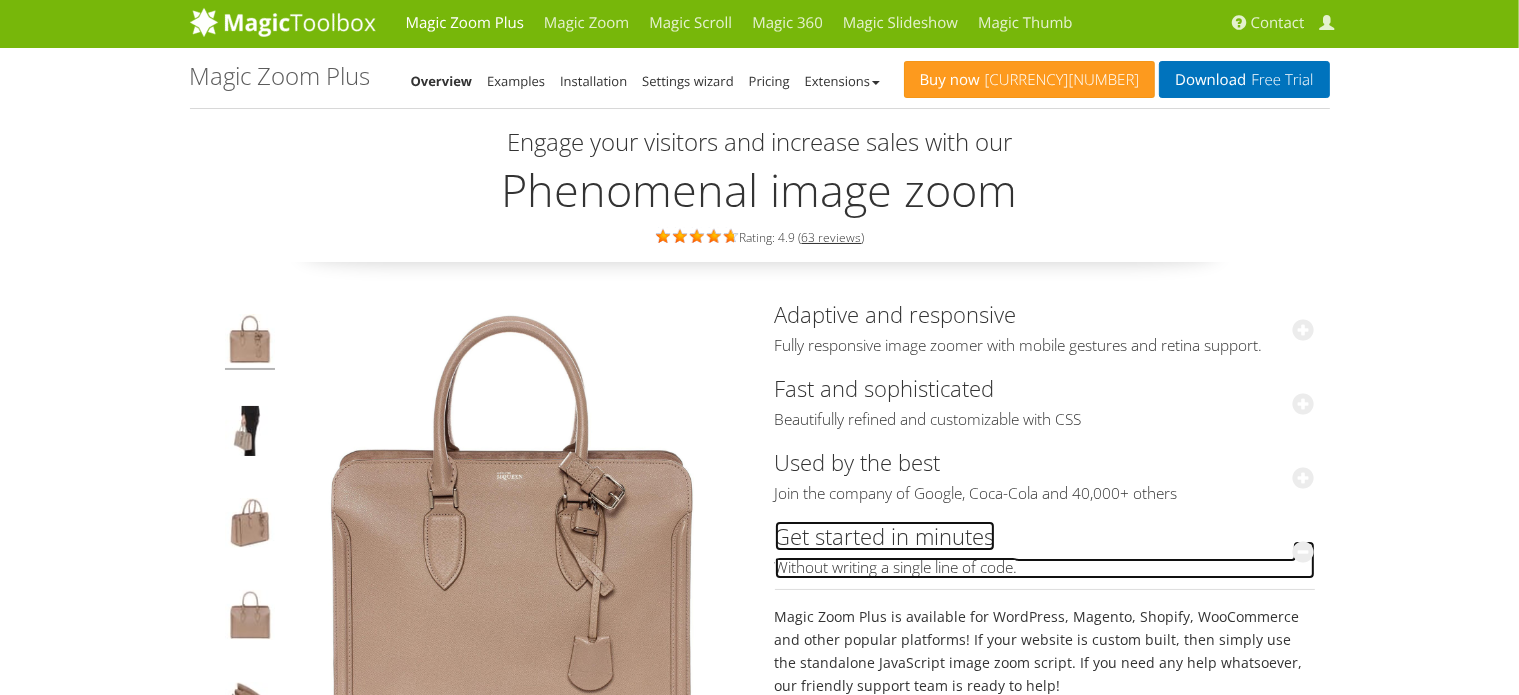 scroll, scrollTop: 0, scrollLeft: 0, axis: both 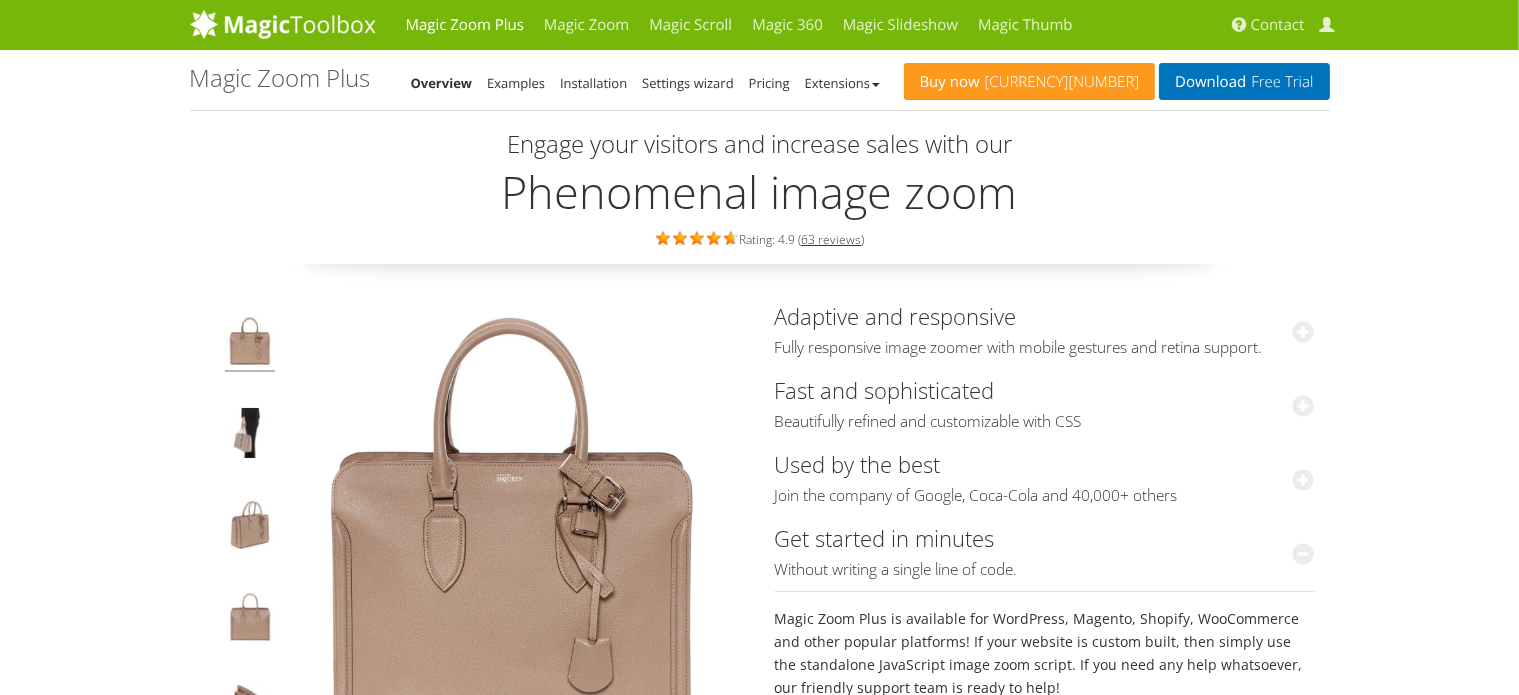 click on "Phenomenal image zoom" at bounding box center [760, 192] 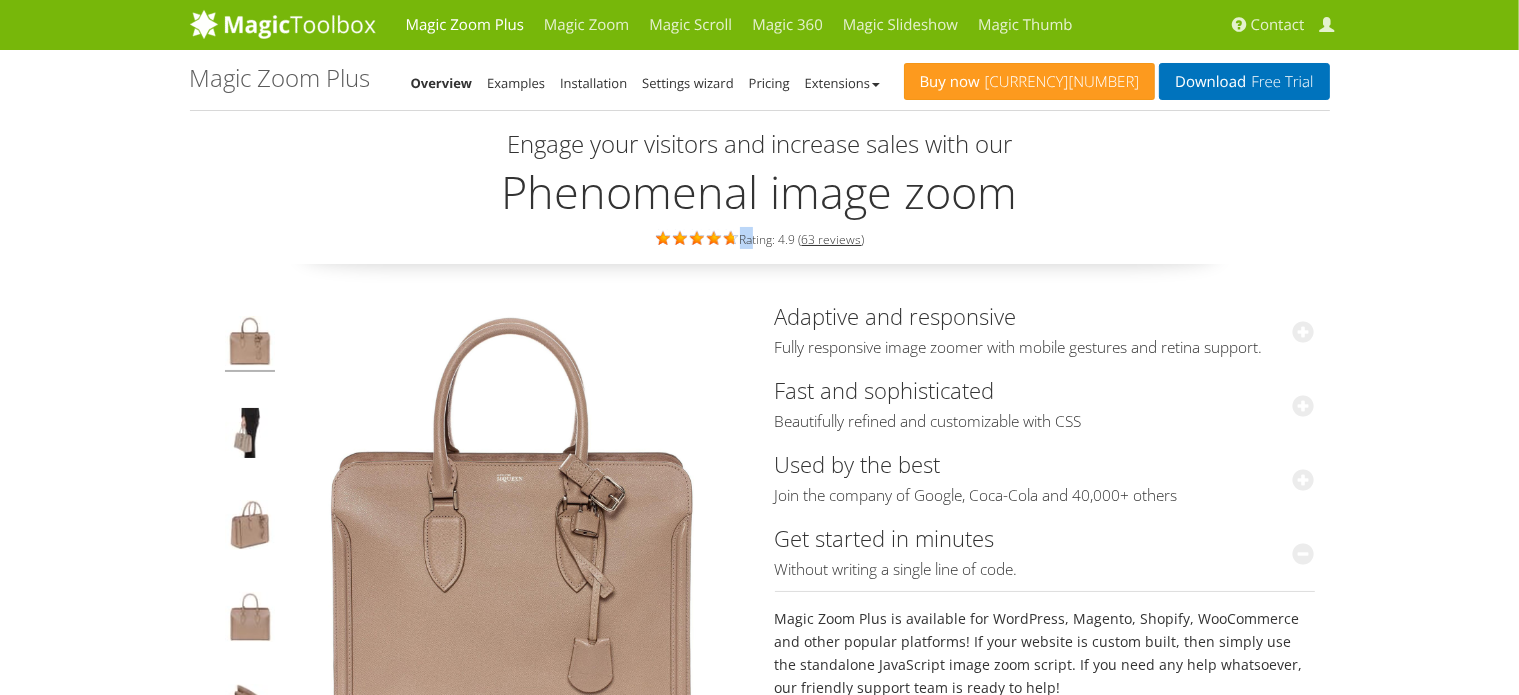 click at bounding box center [694, 237] 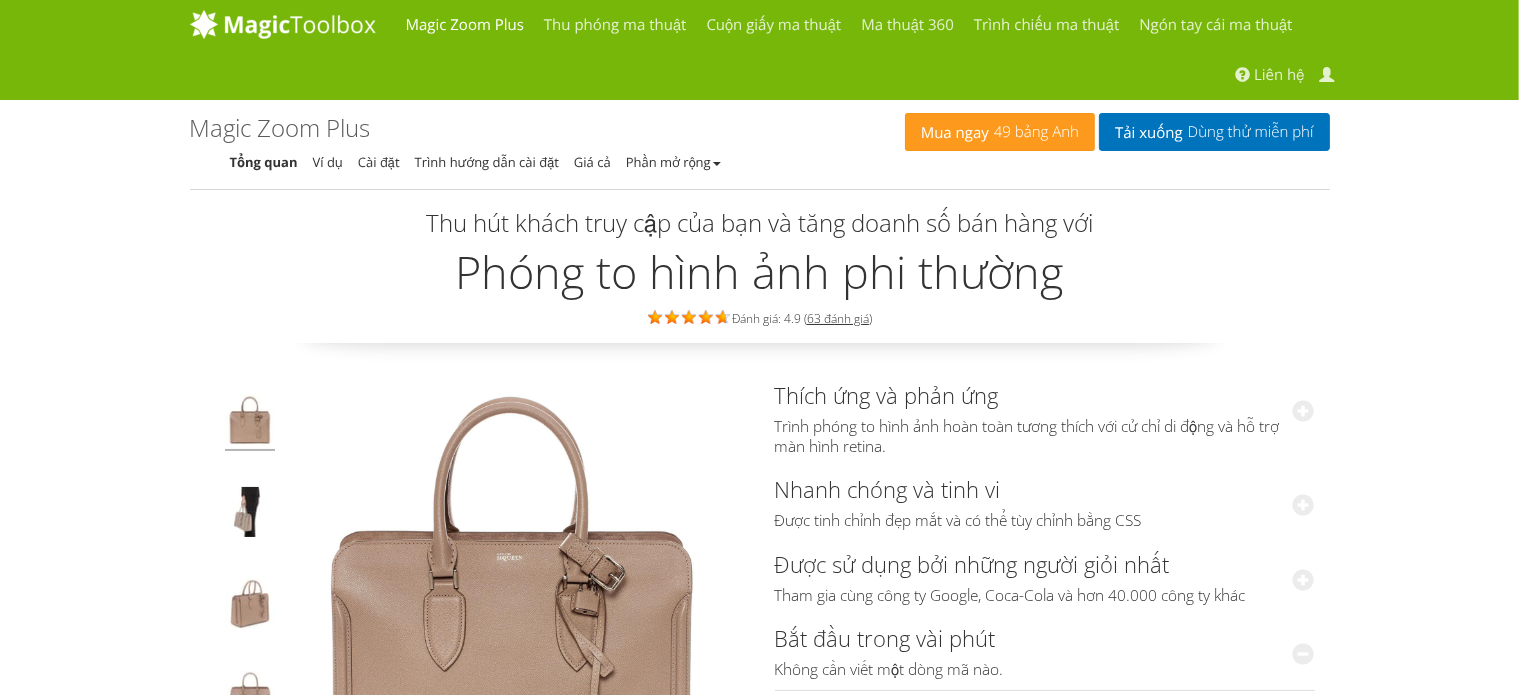 click on "Phóng to hình ảnh phi thường" at bounding box center [760, 272] 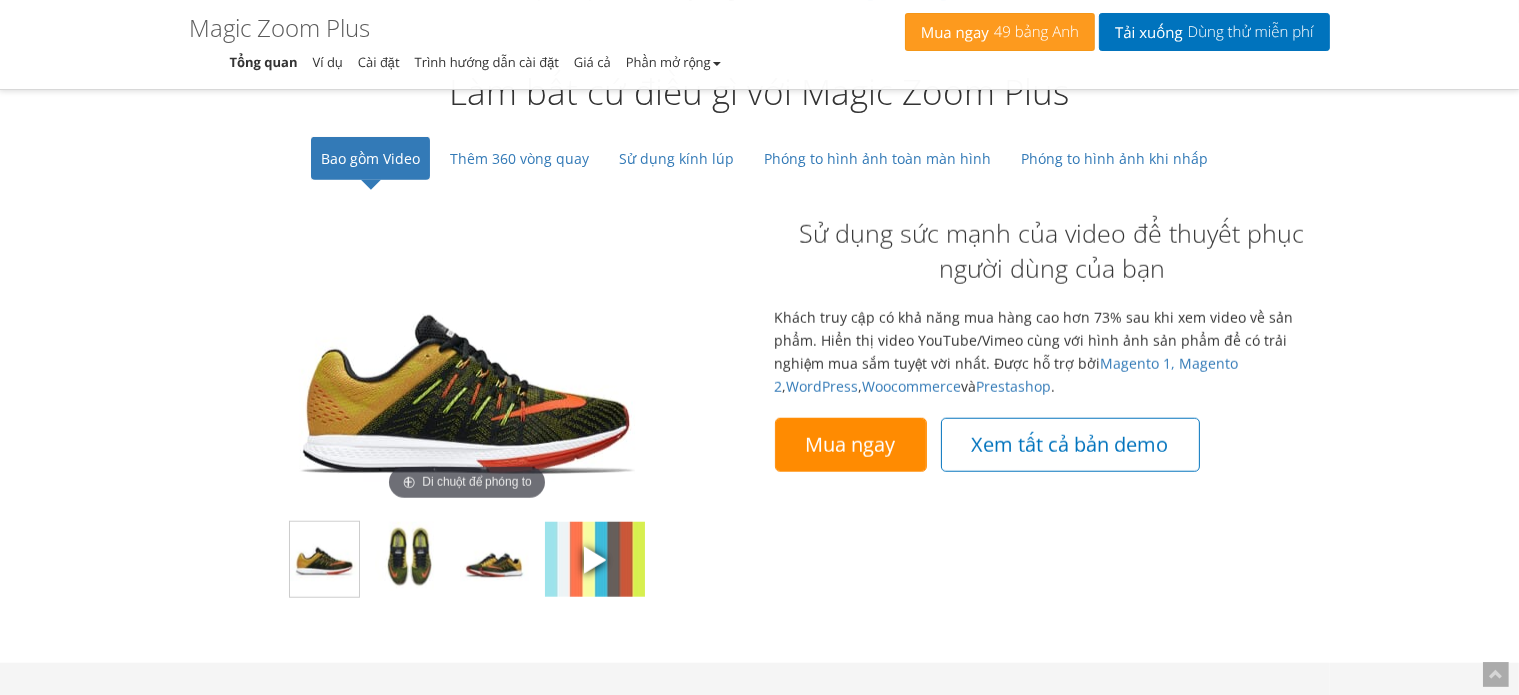 scroll, scrollTop: 1800, scrollLeft: 0, axis: vertical 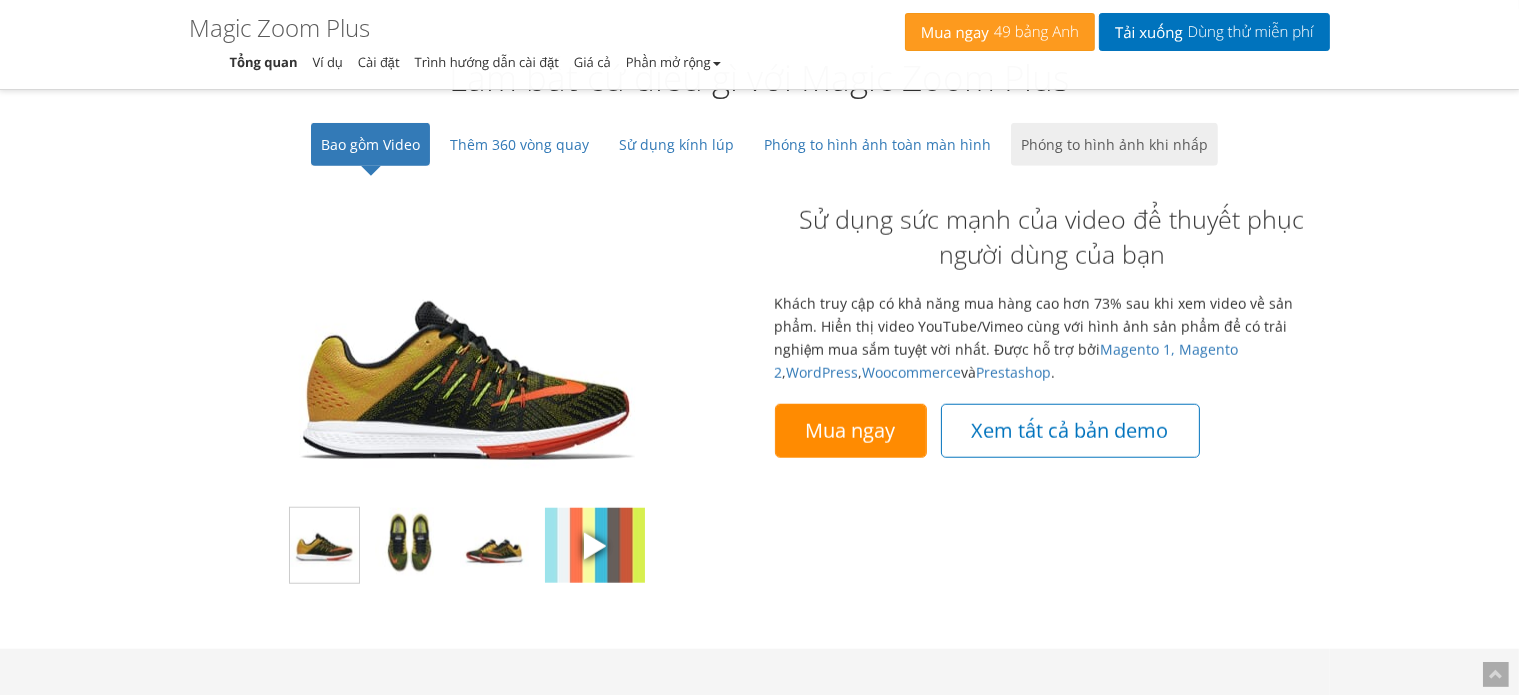 click on "Phóng to hình ảnh khi nhấp" at bounding box center [1114, 144] 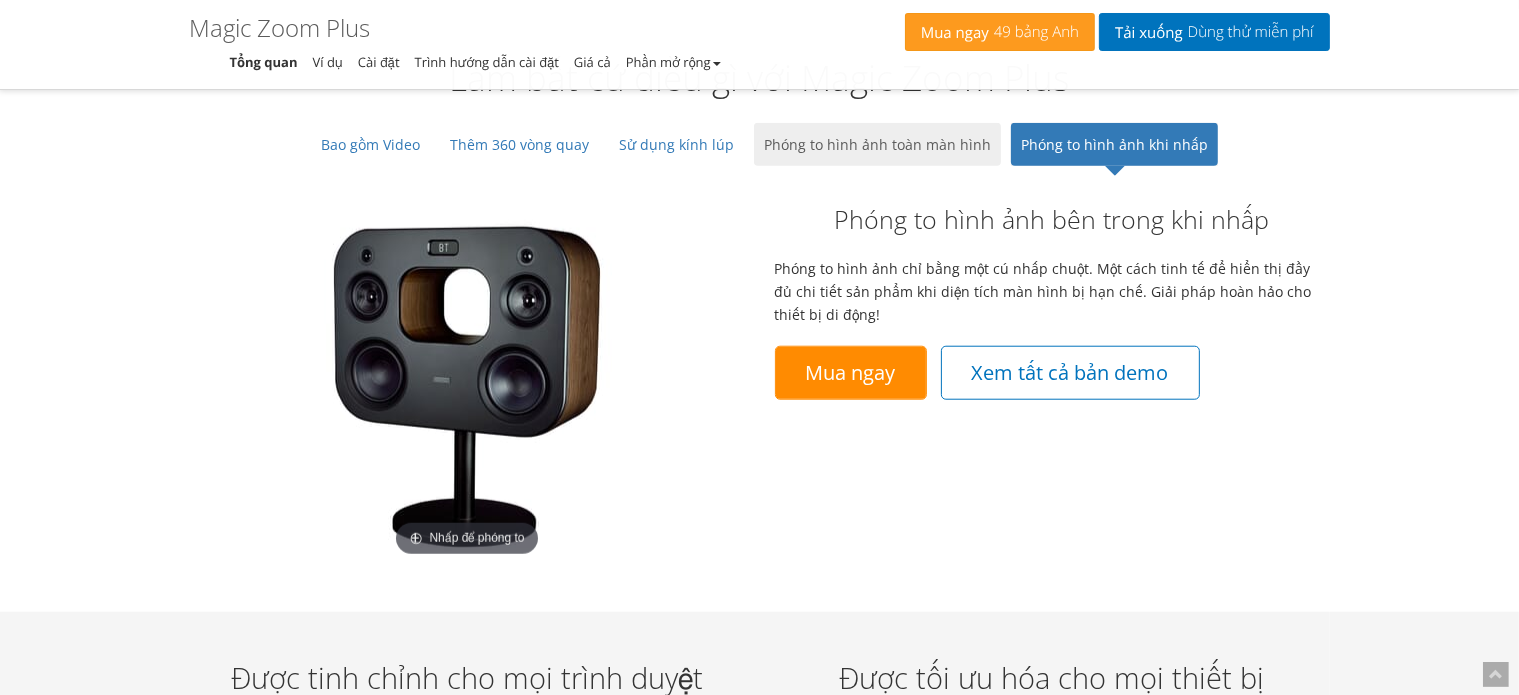 click on "Phóng to hình ảnh toàn màn hình" at bounding box center (877, 144) 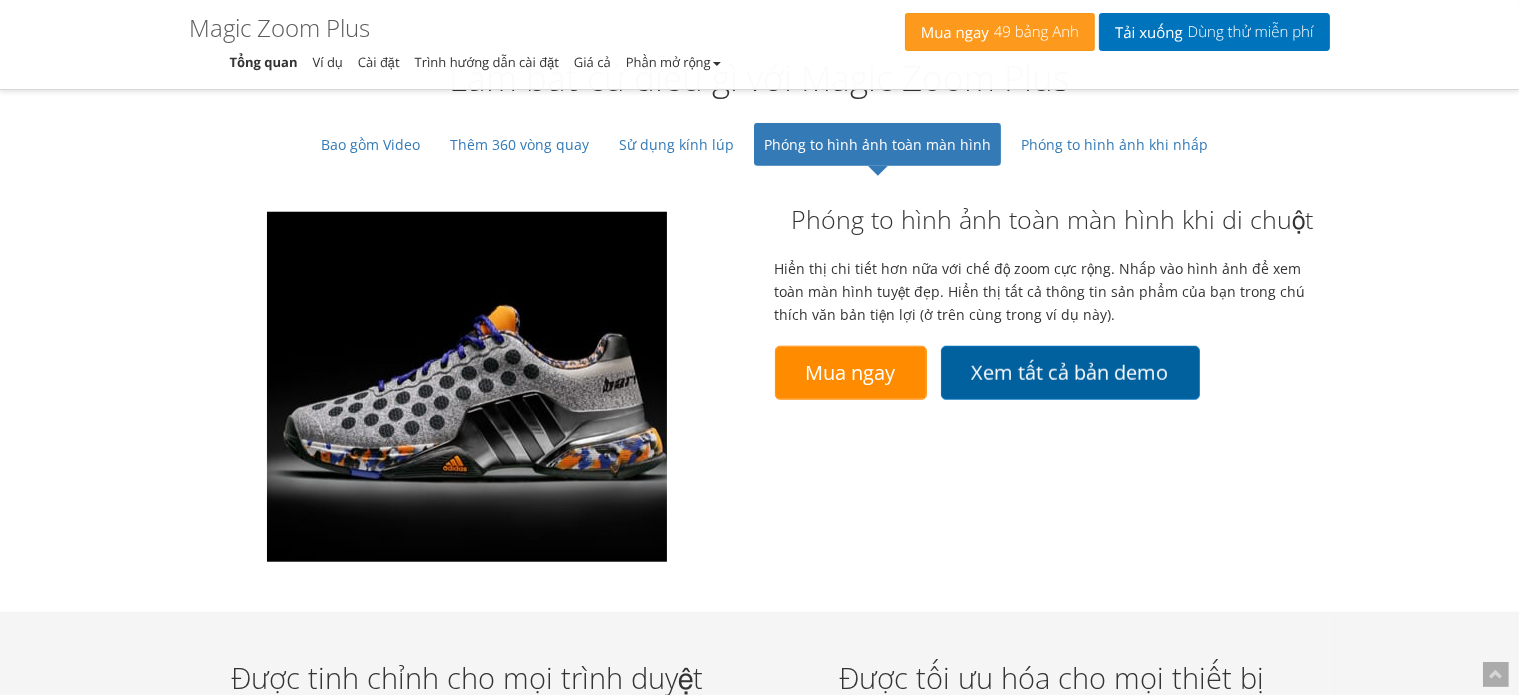 click on "Xem tất cả bản demo" at bounding box center [1070, 372] 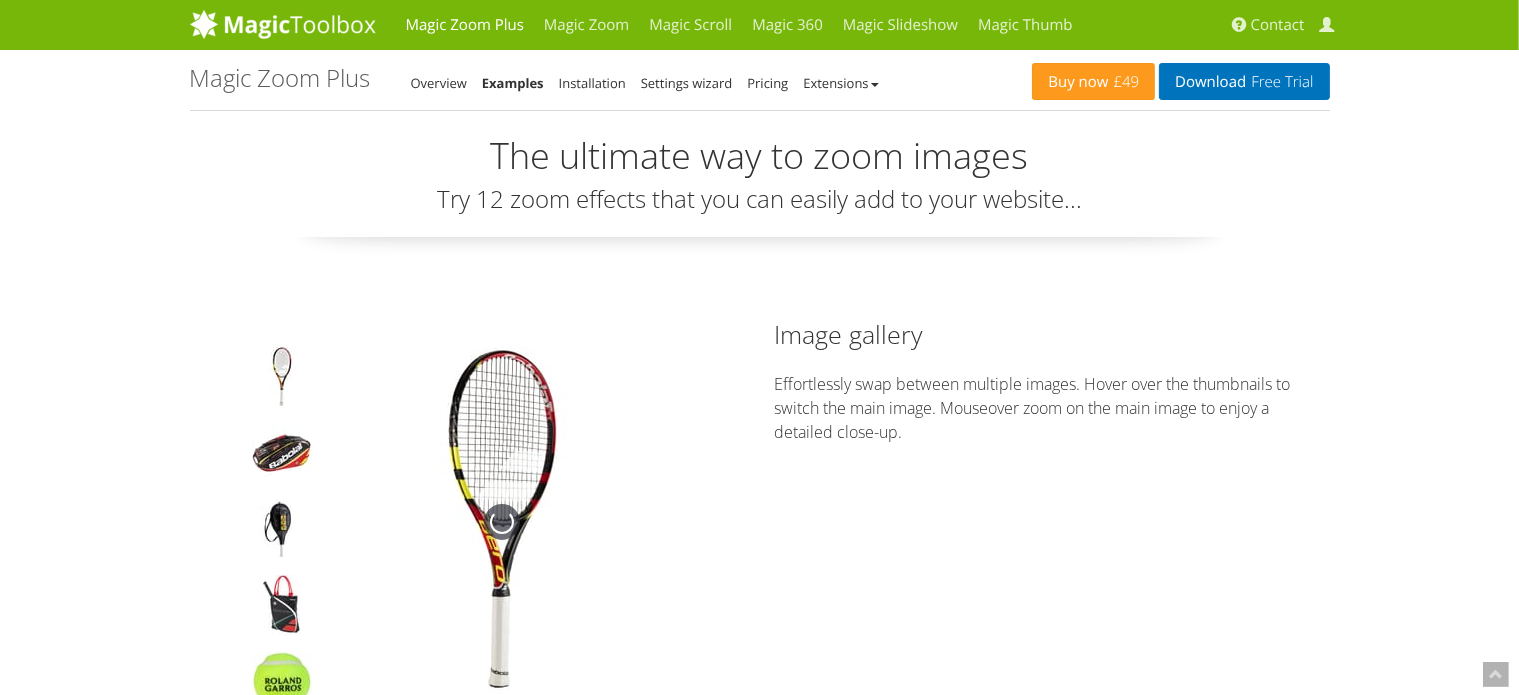 scroll, scrollTop: 1400, scrollLeft: 0, axis: vertical 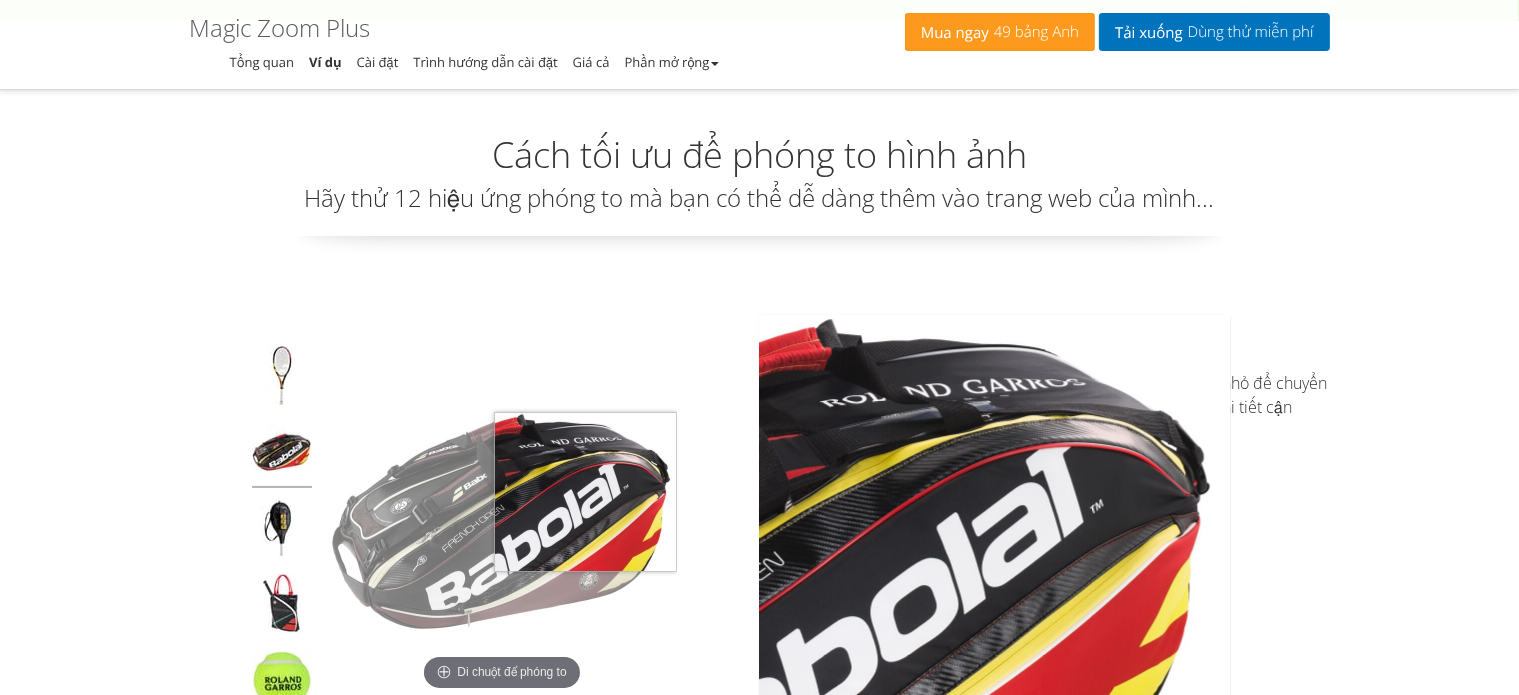 click on "Di chuột để phóng to Thư viện hình ảnh Dễ dàng chuyển đổi giữa nhiều hình ảnh. Di chuột qua hình thu nhỏ để chuyển sang hình ảnh chính. Di chuột qua hình ảnh chính để phóng to chi tiết cận cảnh." at bounding box center (760, 536) 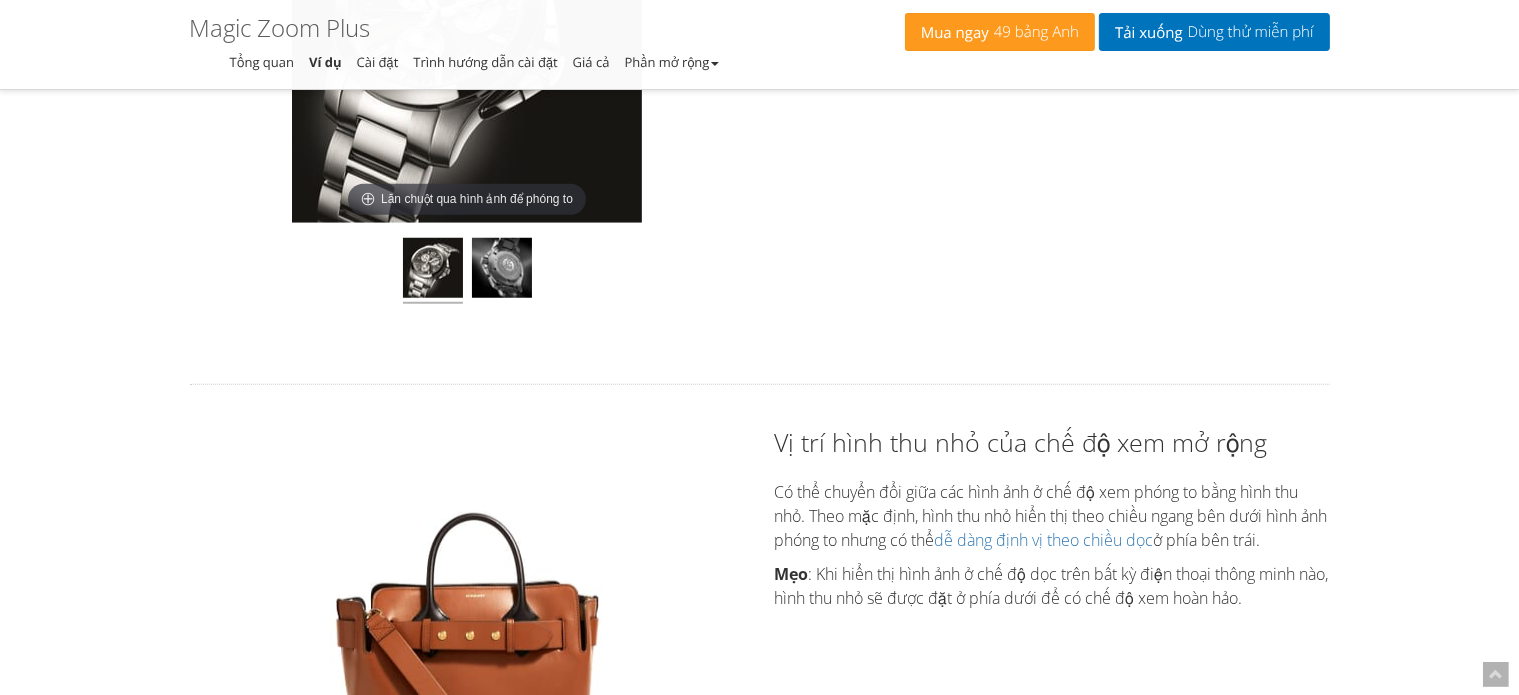 scroll, scrollTop: 1649, scrollLeft: 0, axis: vertical 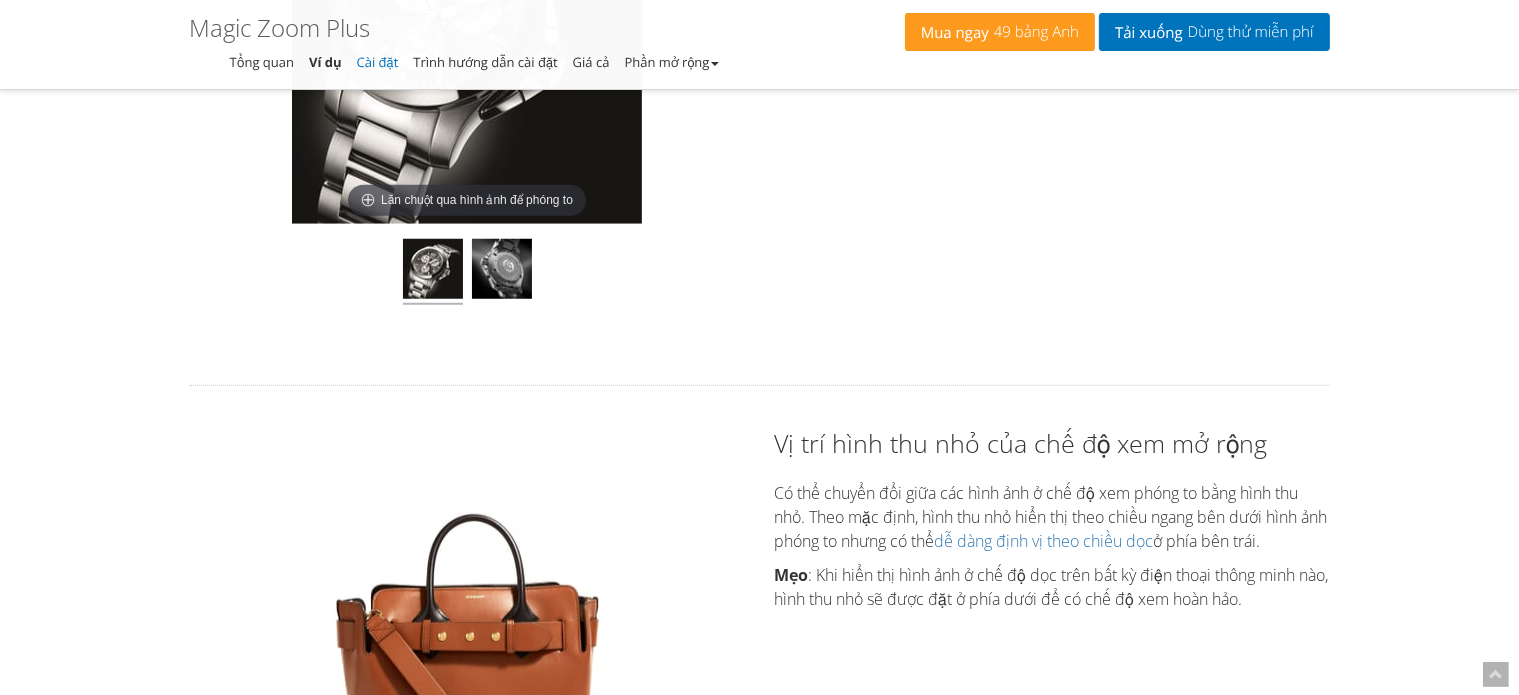 click on "Cài đặt" at bounding box center [378, 62] 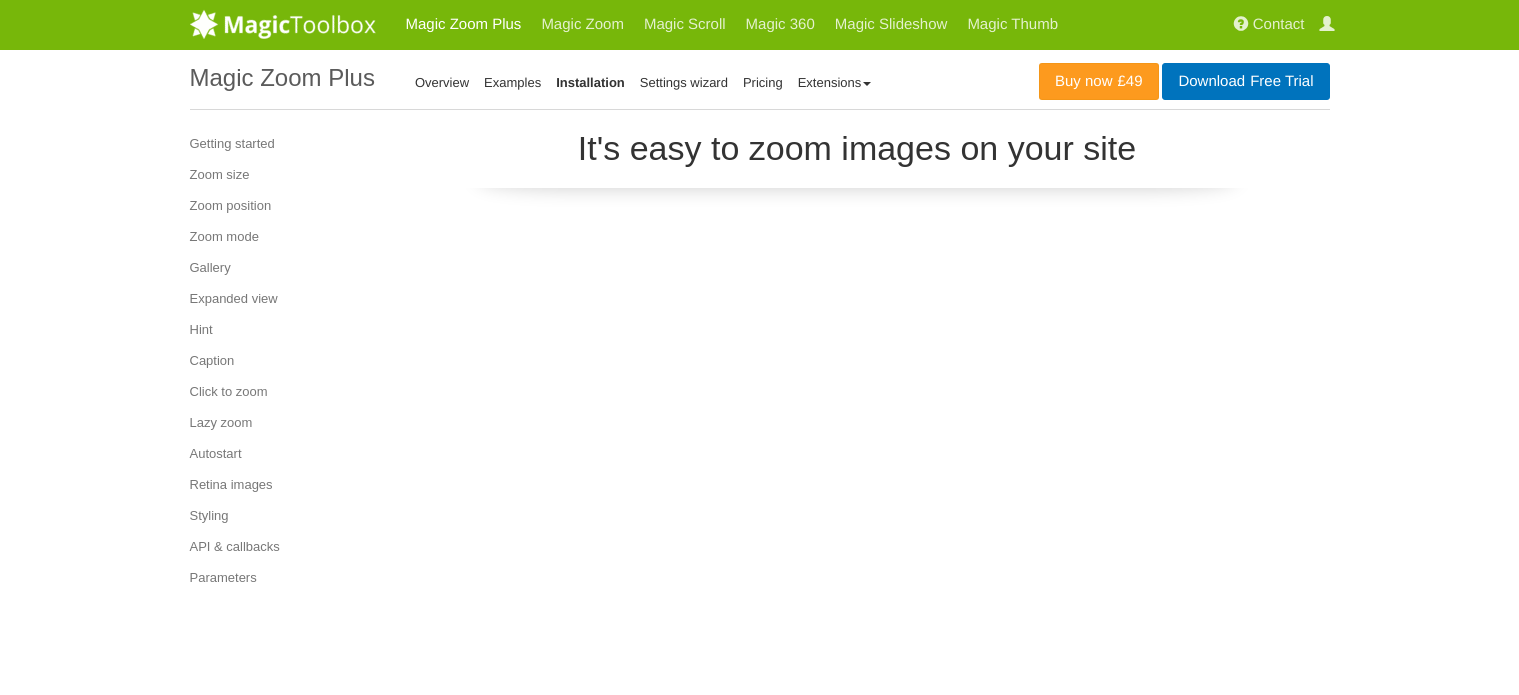 scroll, scrollTop: 0, scrollLeft: 0, axis: both 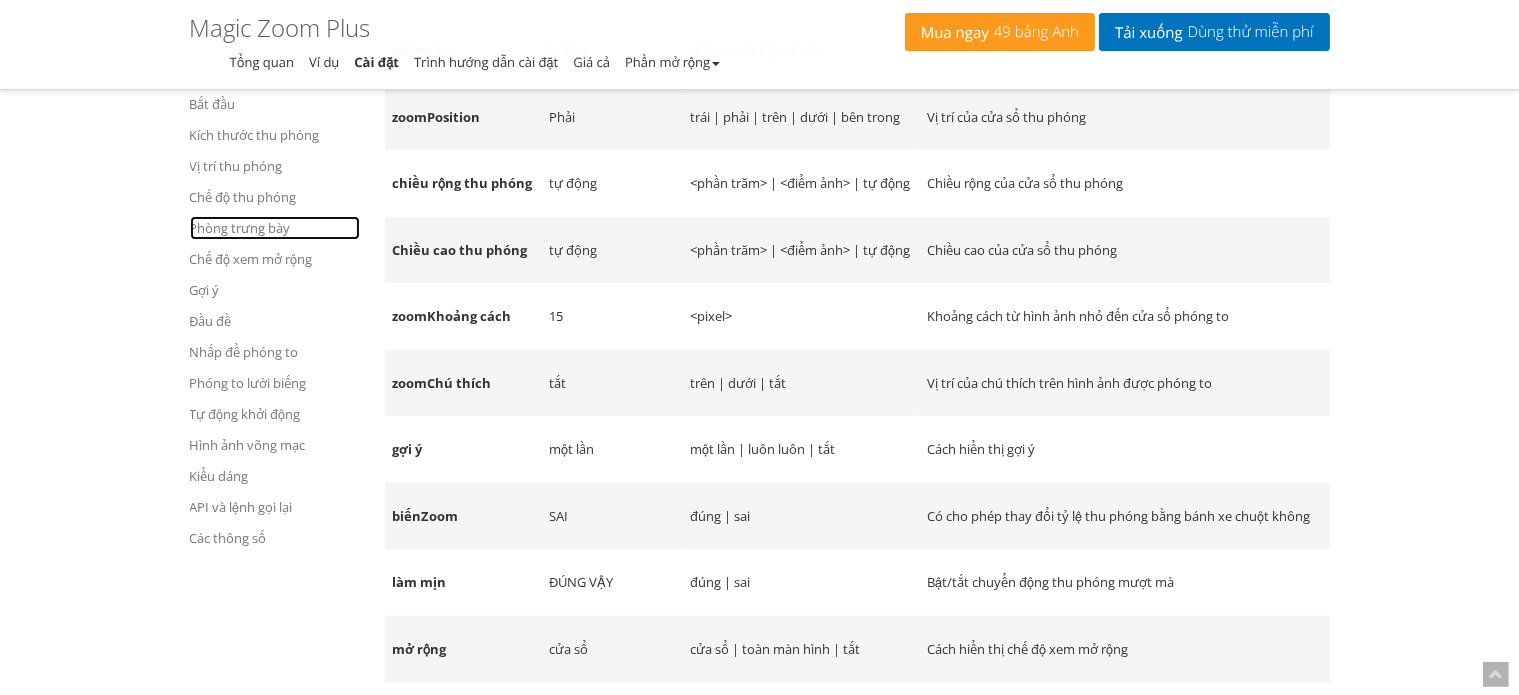 click on "Phòng trưng bày" at bounding box center (240, 228) 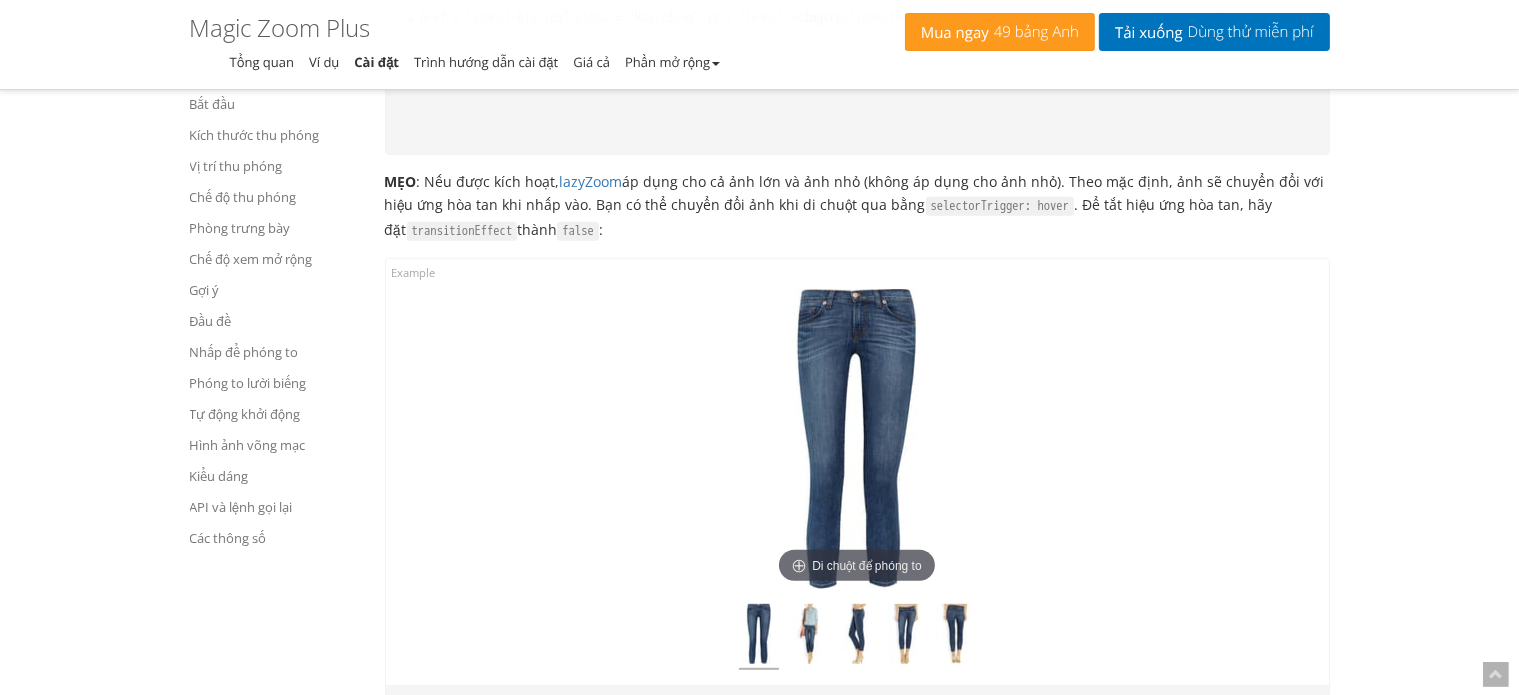 scroll, scrollTop: 8614, scrollLeft: 0, axis: vertical 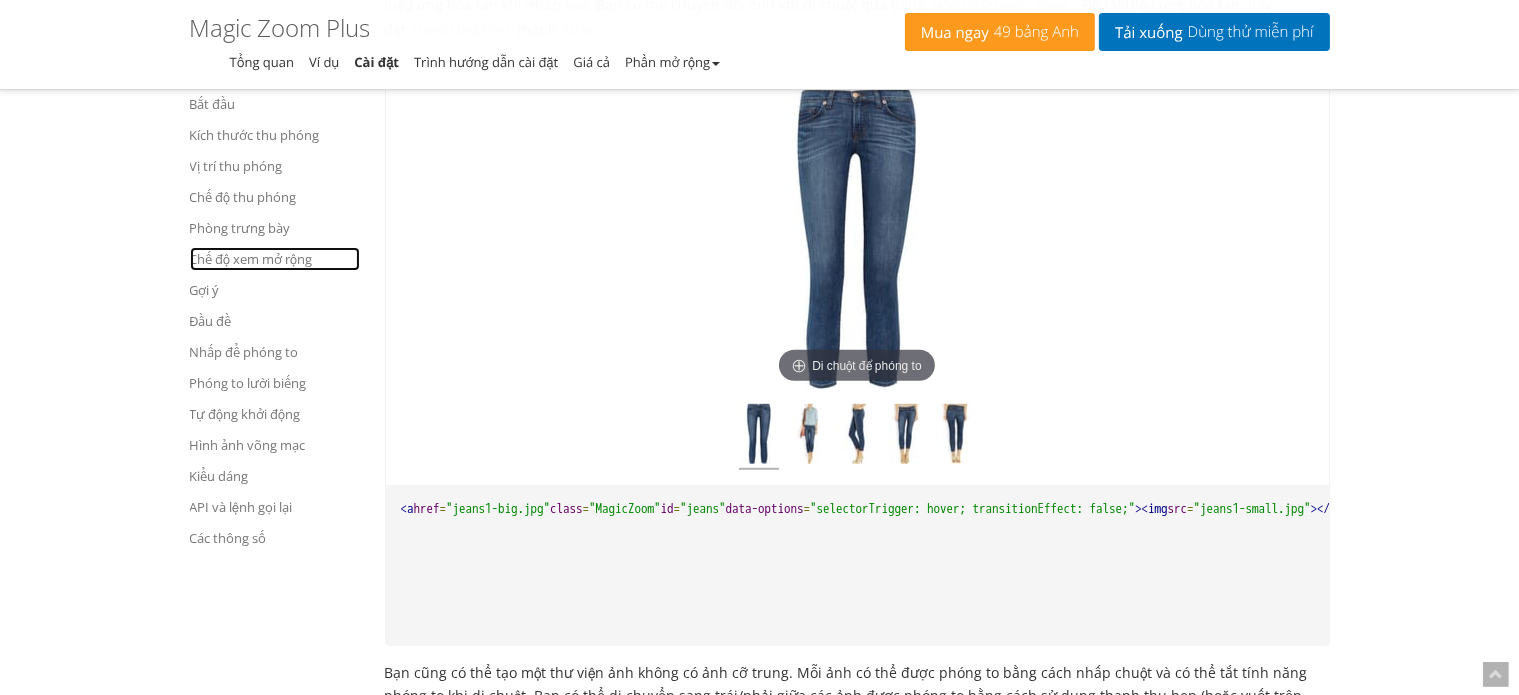 click on "Chế độ xem mở rộng" at bounding box center [251, 259] 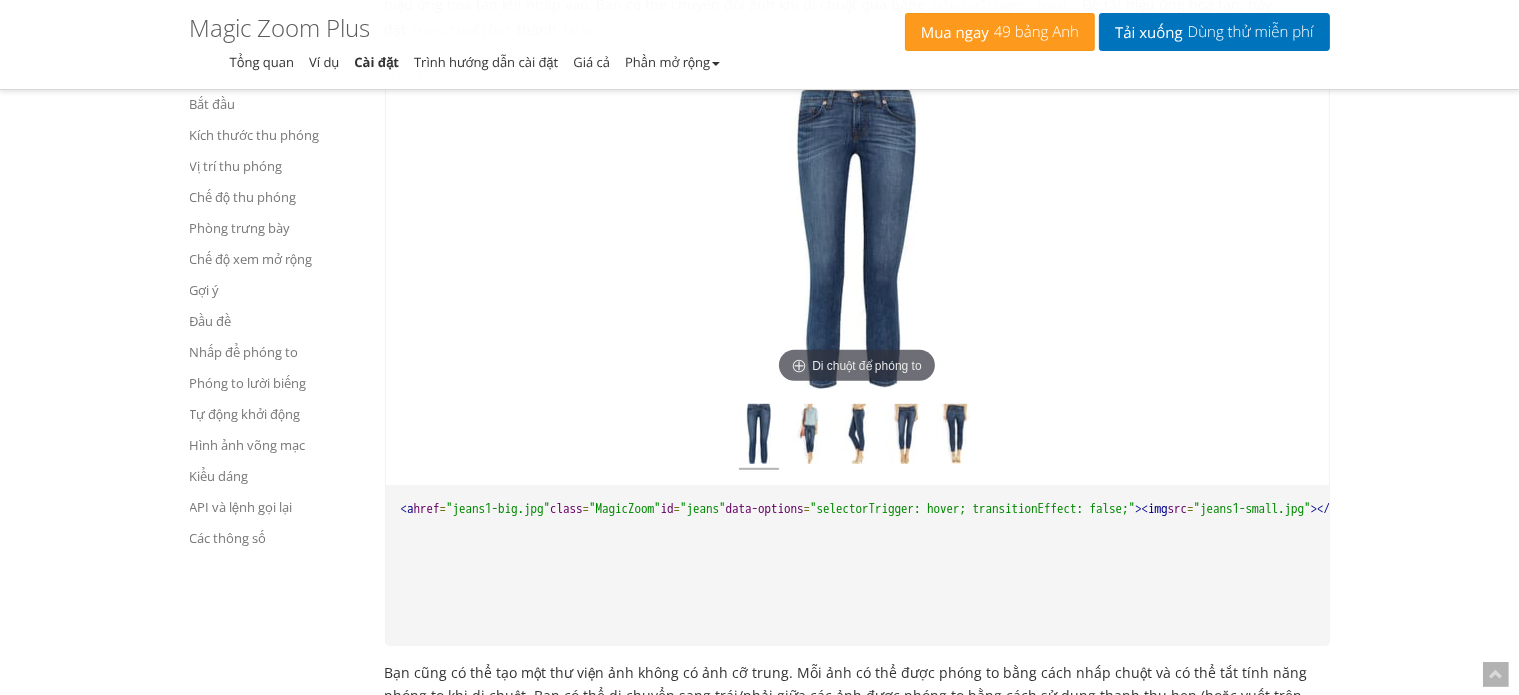 scroll, scrollTop: 11438, scrollLeft: 0, axis: vertical 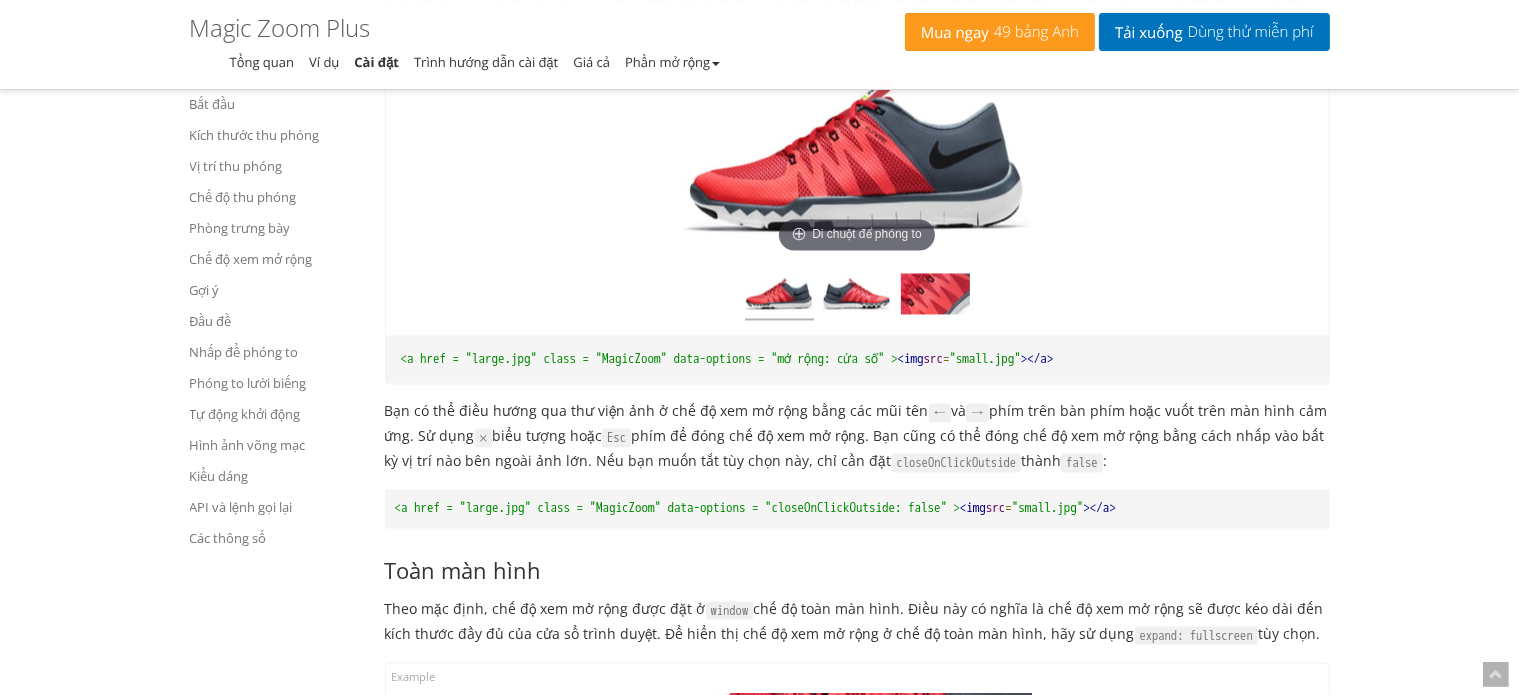 click on "Bắt đầu Kích thước thu phóng Vị trí thu phóng Chế độ thu phóng Phòng trưng bày Chế độ xem mở rộng Gợi ý Đầu đề Nhấp để phóng to Phóng to lười biếng Tự động khởi động Hình ảnh võng mạc Kiểu dáng API và lệnh gọi lại Các thông số" at bounding box center (275, 321) 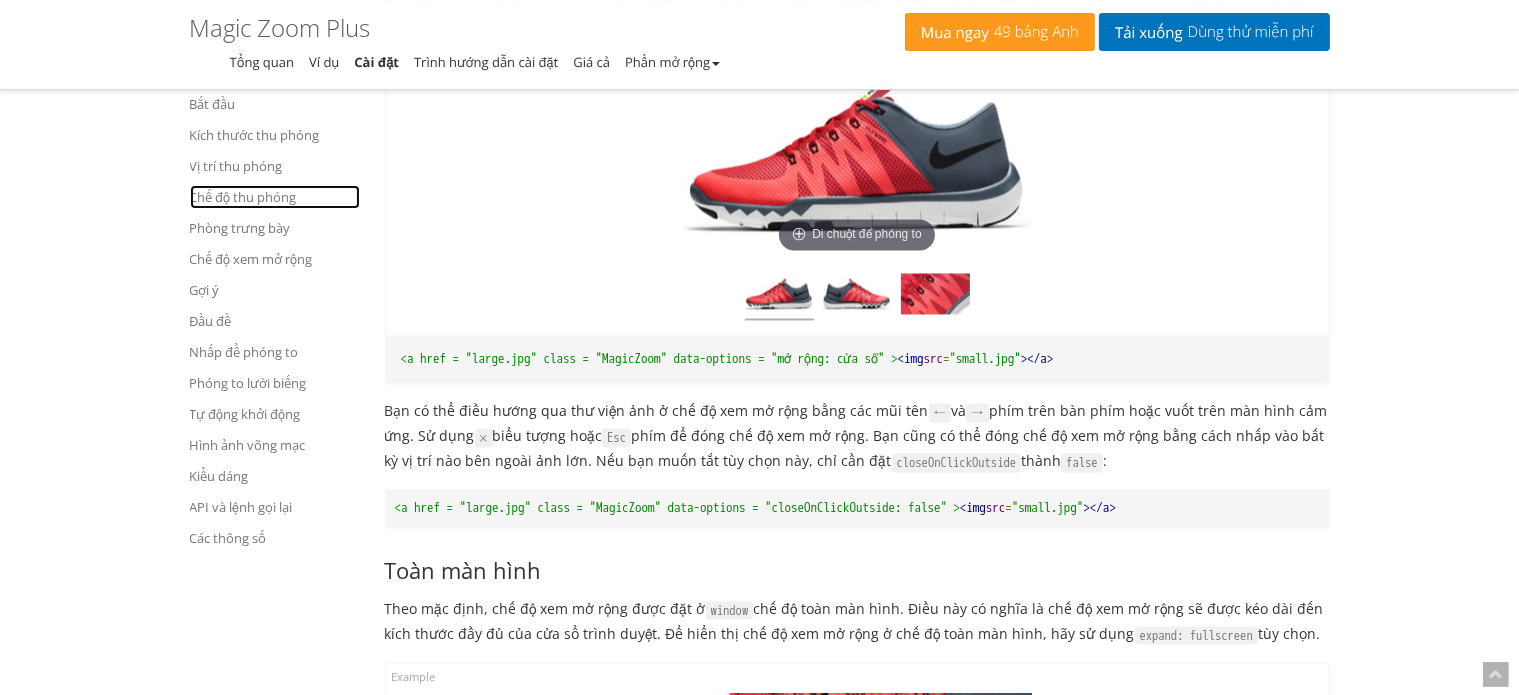 click on "Chế độ thu phóng" at bounding box center (275, 197) 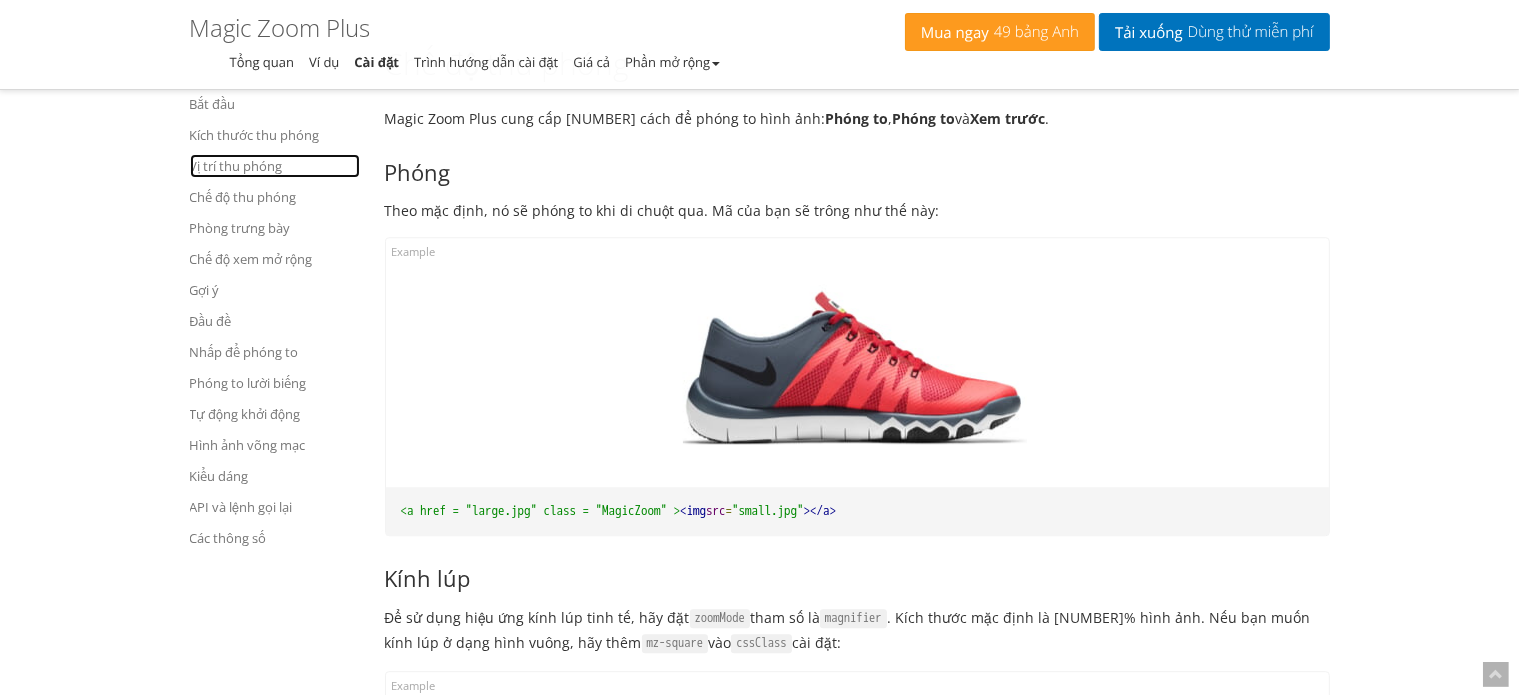 click on "Vị trí thu phóng" at bounding box center (236, 166) 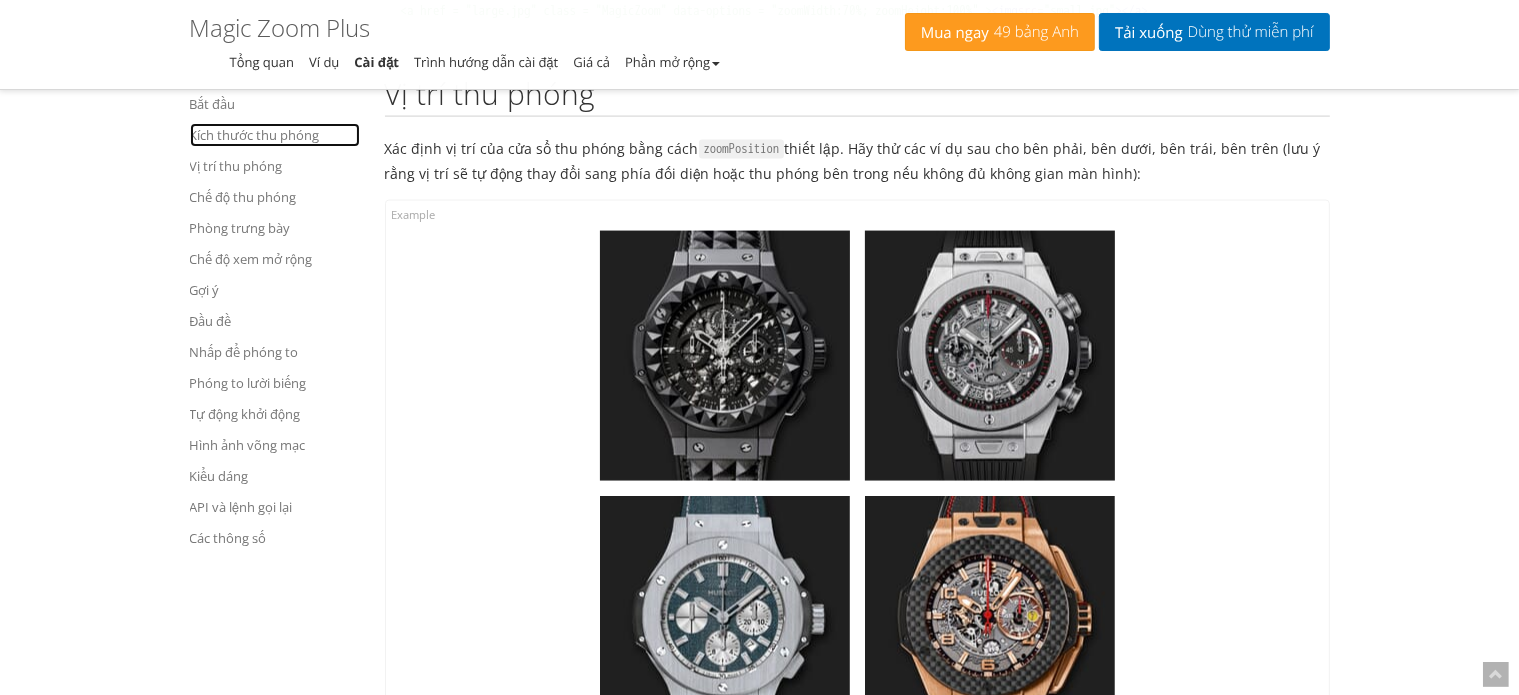 drag, startPoint x: 257, startPoint y: 135, endPoint x: 267, endPoint y: 130, distance: 11.18034 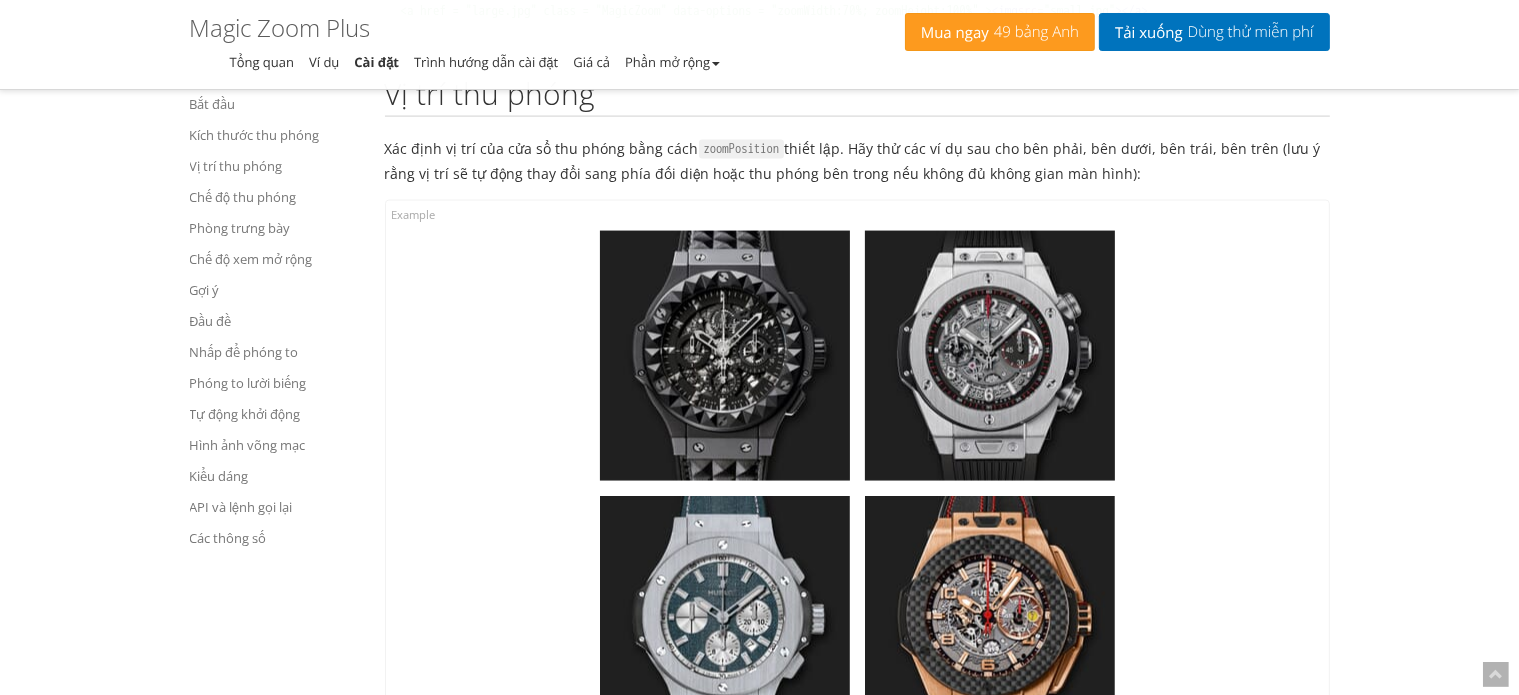 scroll, scrollTop: 1861, scrollLeft: 0, axis: vertical 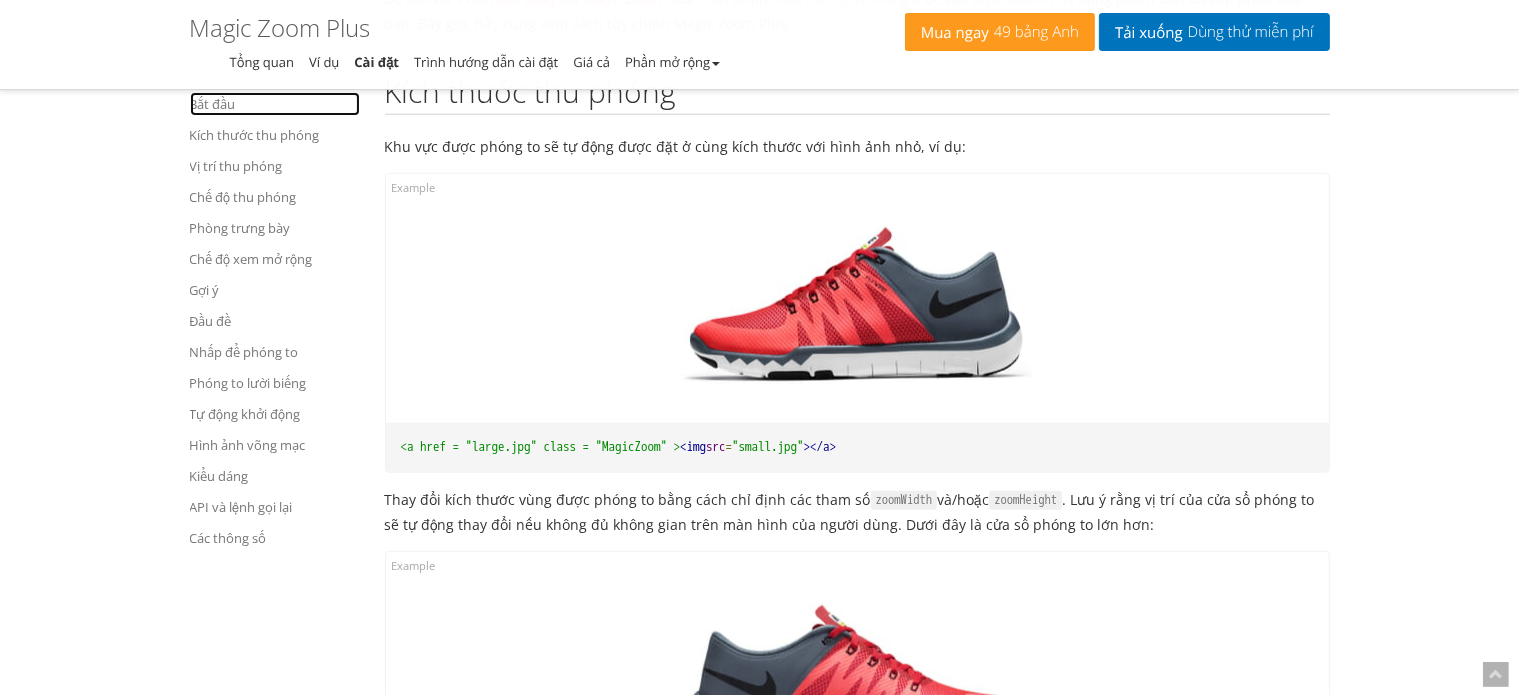 click on "Bắt đầu" at bounding box center [213, 104] 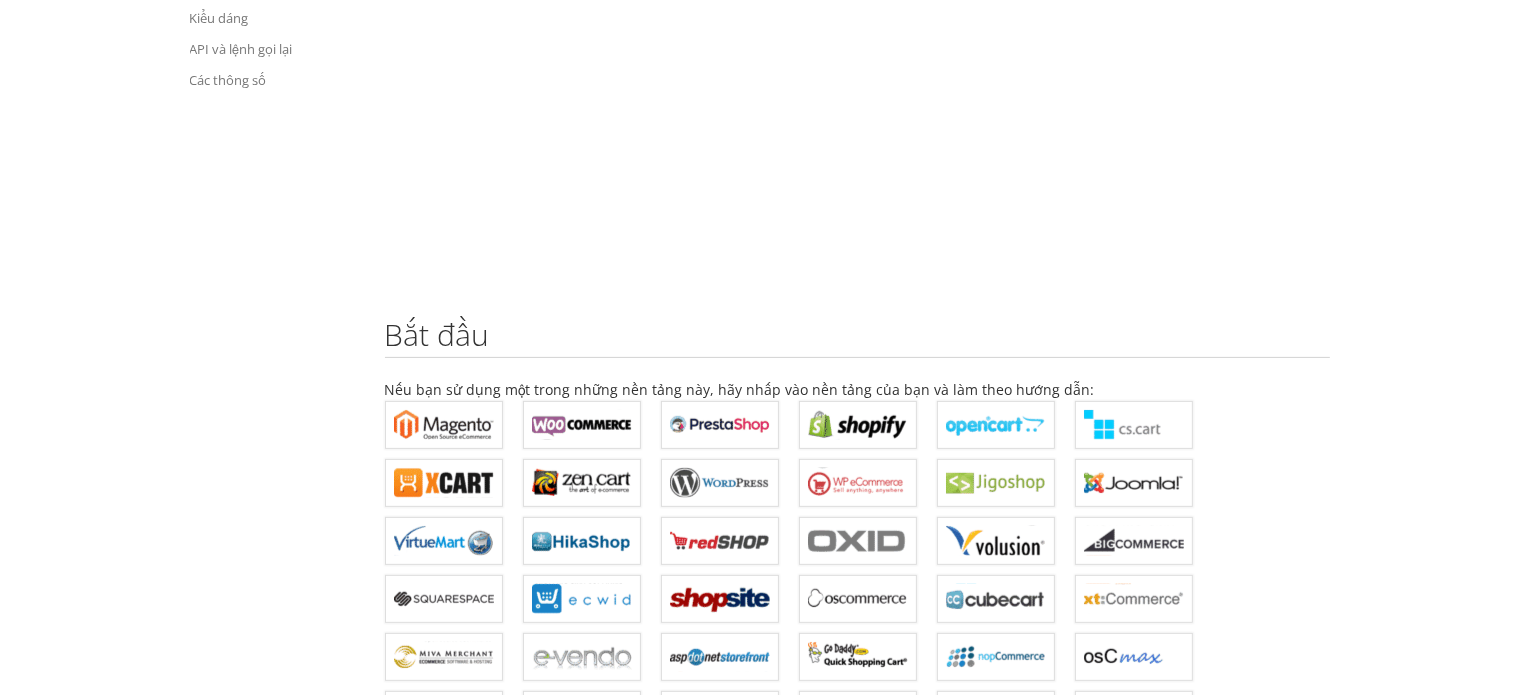 scroll, scrollTop: 0, scrollLeft: 0, axis: both 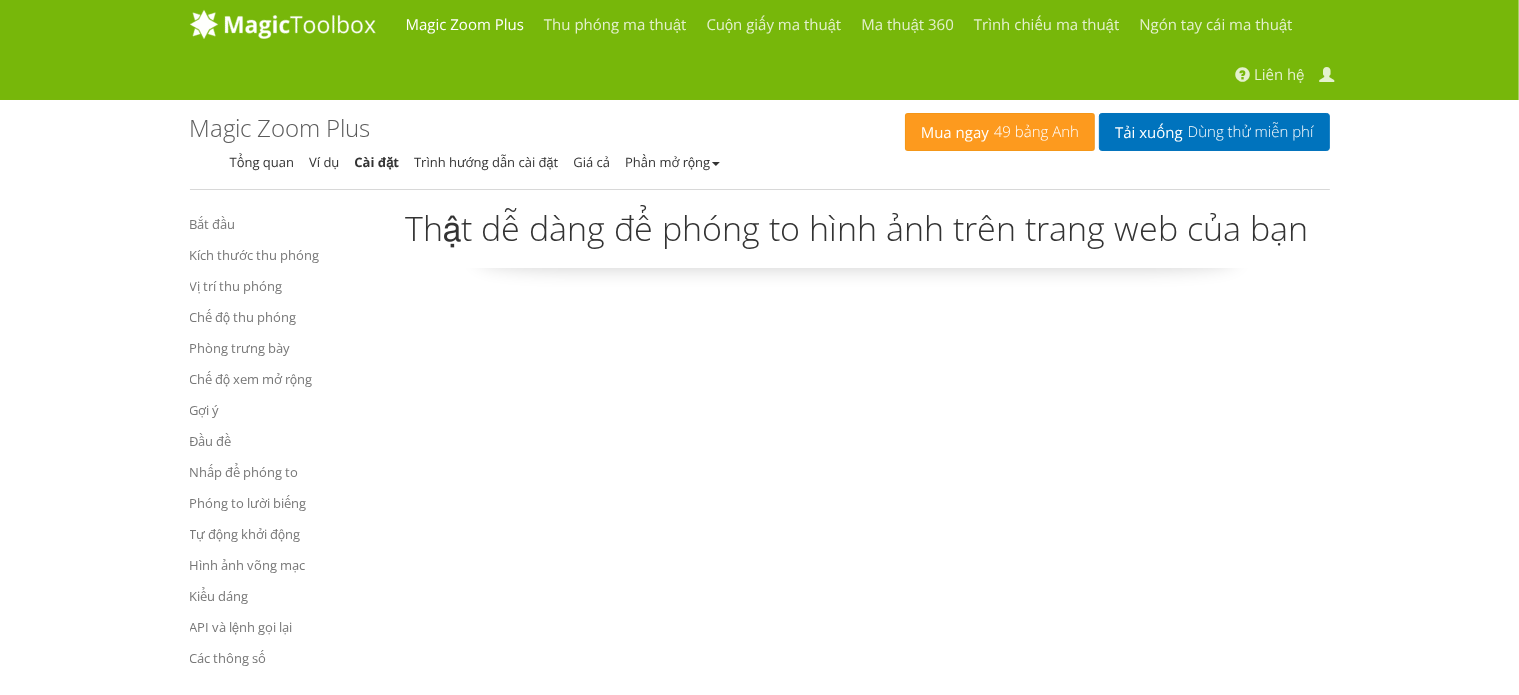 click on "Magic Zoom Plus  - Hướng dẫn tích hợp Tổng quan Ví dụ Cài đặt Trình hướng dẫn cài đặt Giá cả Phần mở rộng" at bounding box center (547, 144) 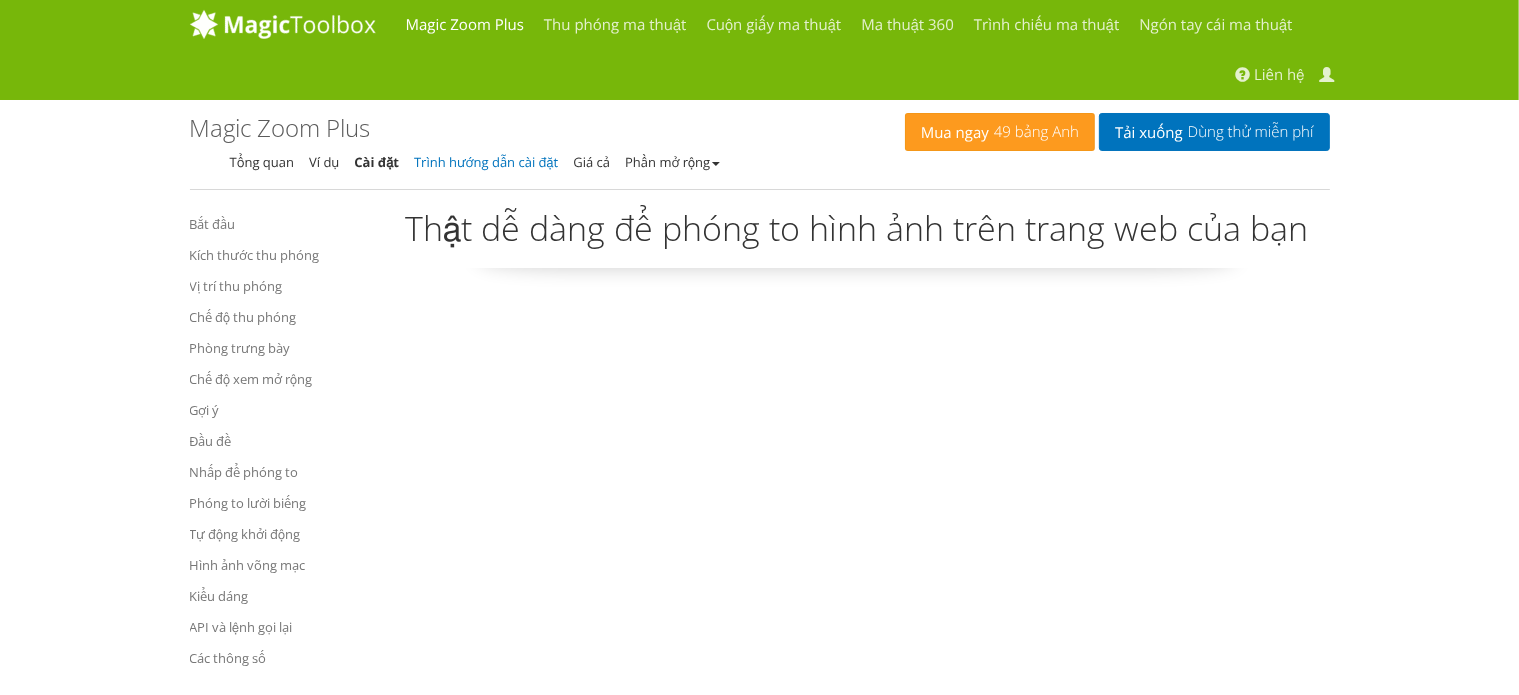 click on "Trình hướng dẫn cài đặt" at bounding box center (486, 162) 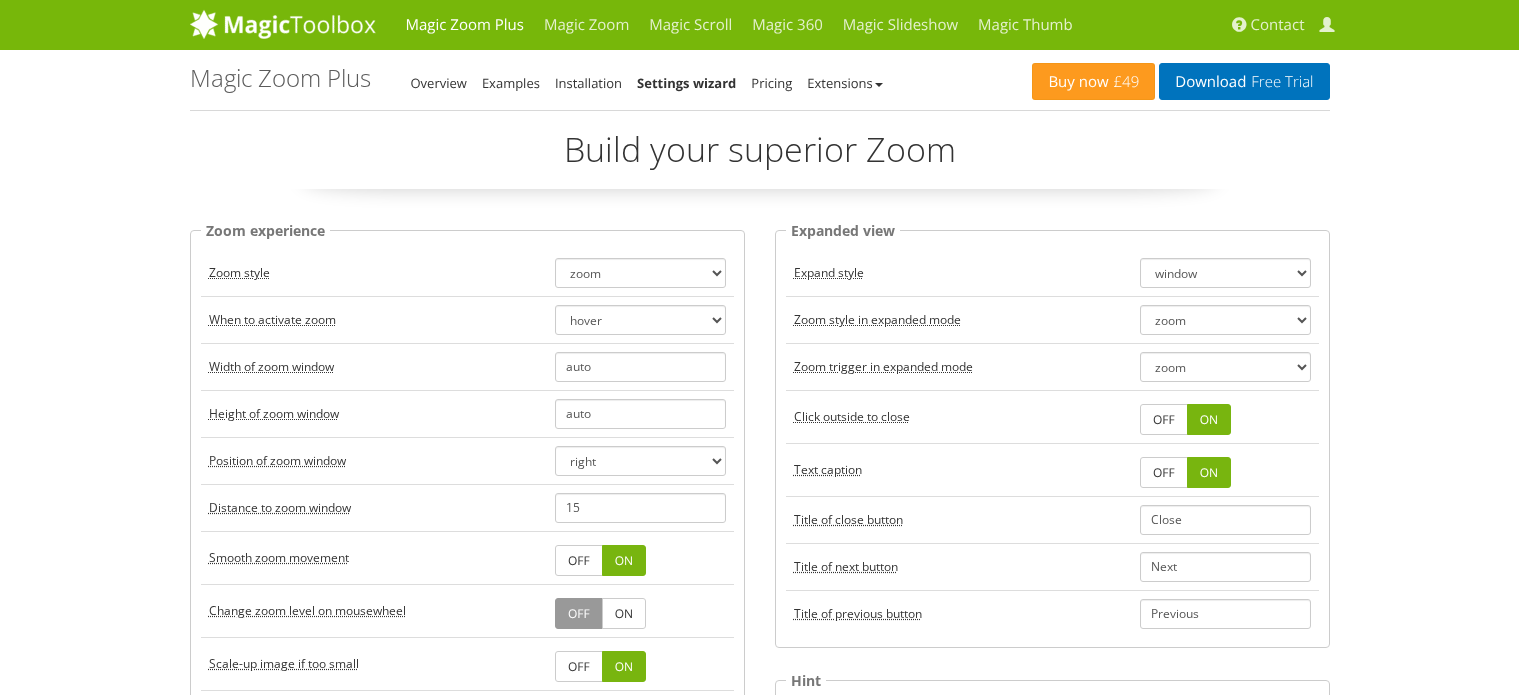 scroll, scrollTop: 0, scrollLeft: 0, axis: both 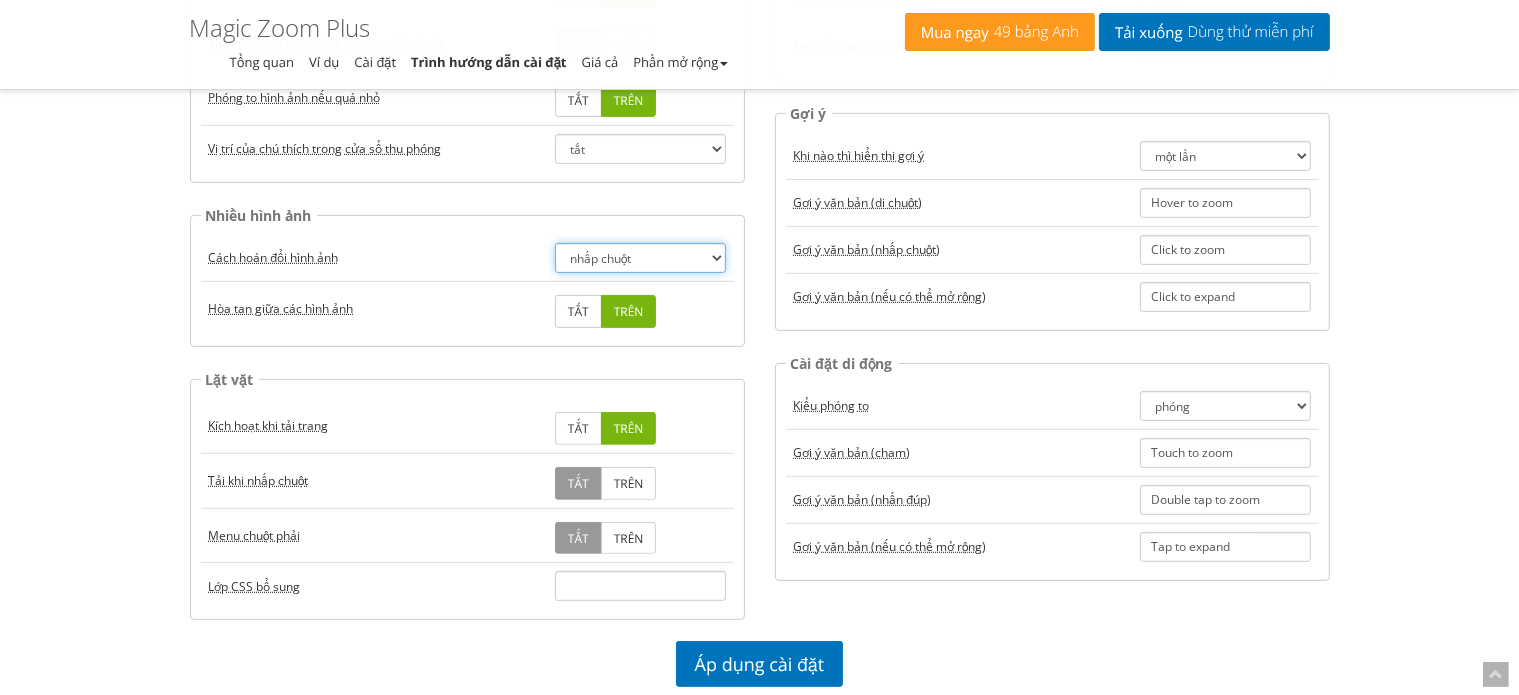 click on "nhấp chuột lơ lửng" at bounding box center (640, 258) 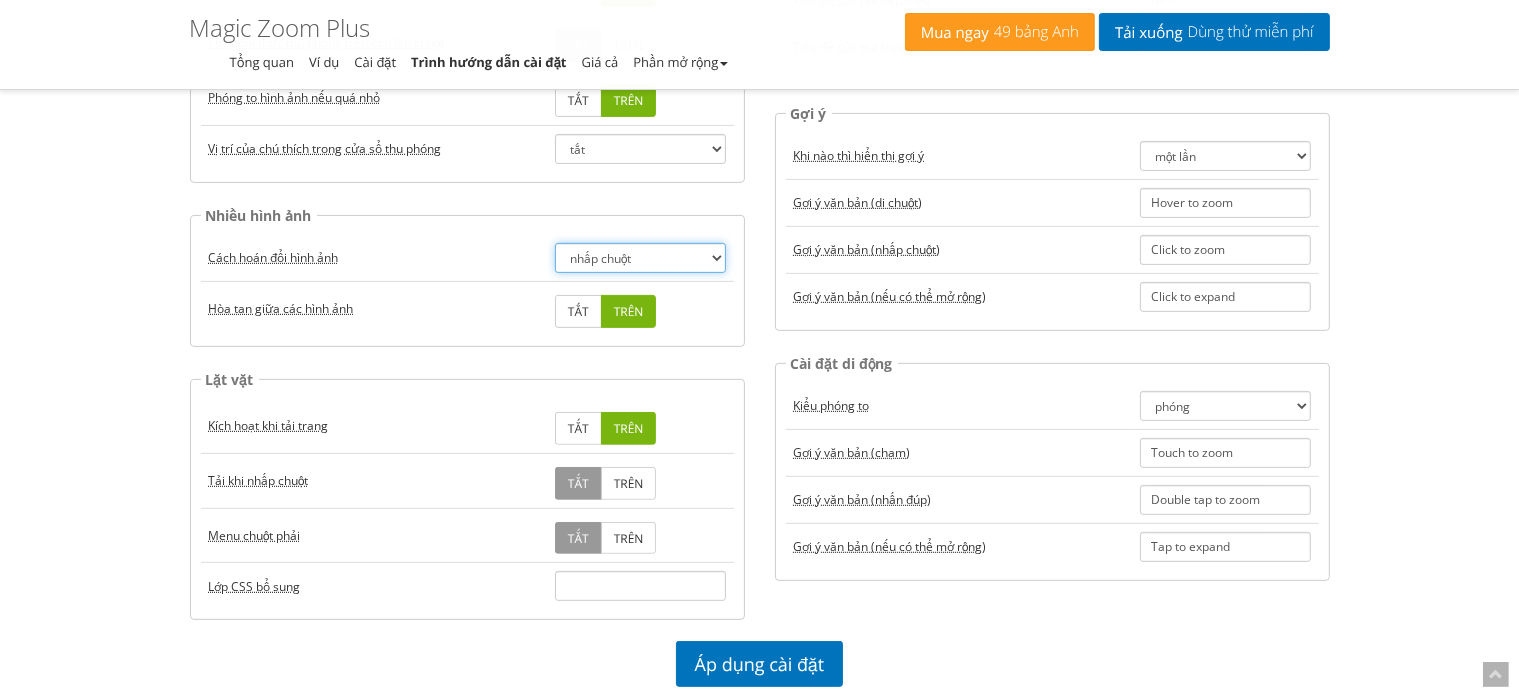 click on "nhấp chuột lơ lửng" at bounding box center [640, 258] 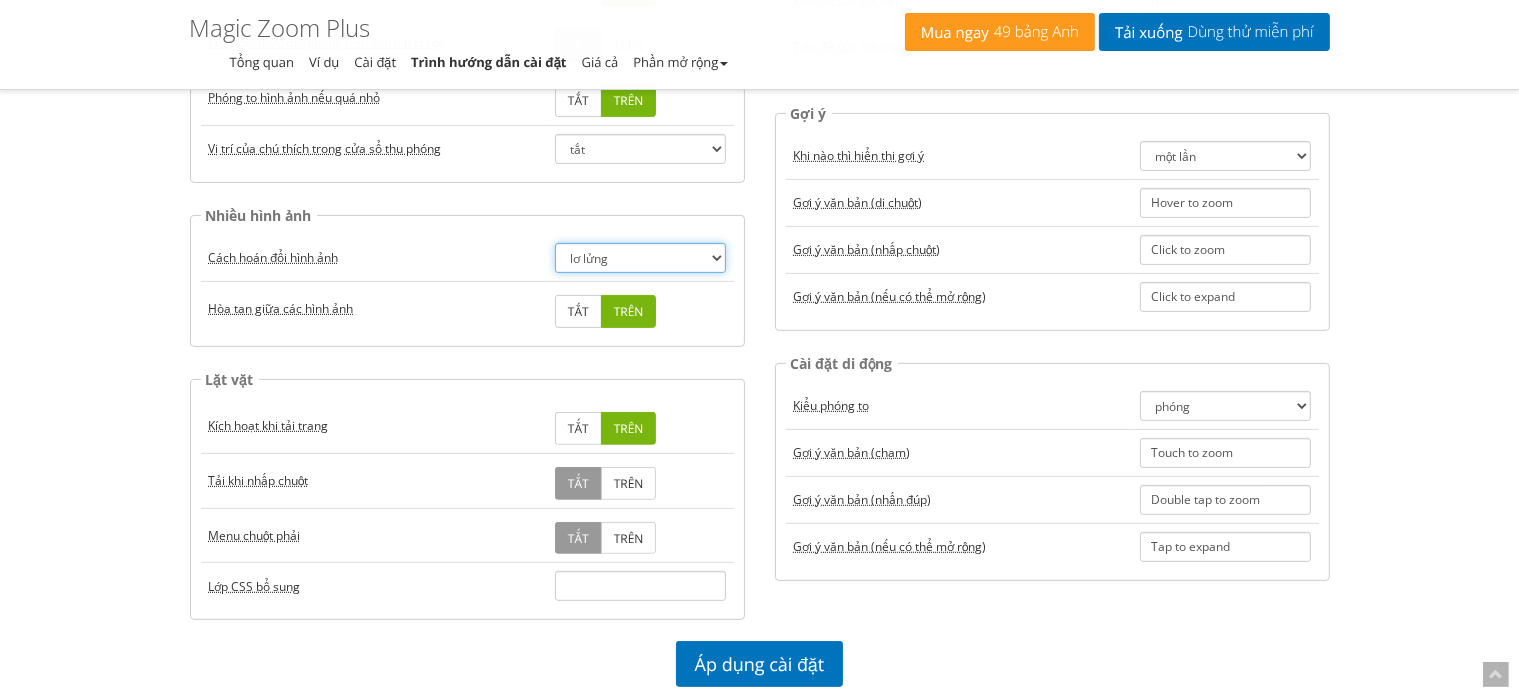 click on "nhấp chuột lơ lửng" at bounding box center [640, 258] 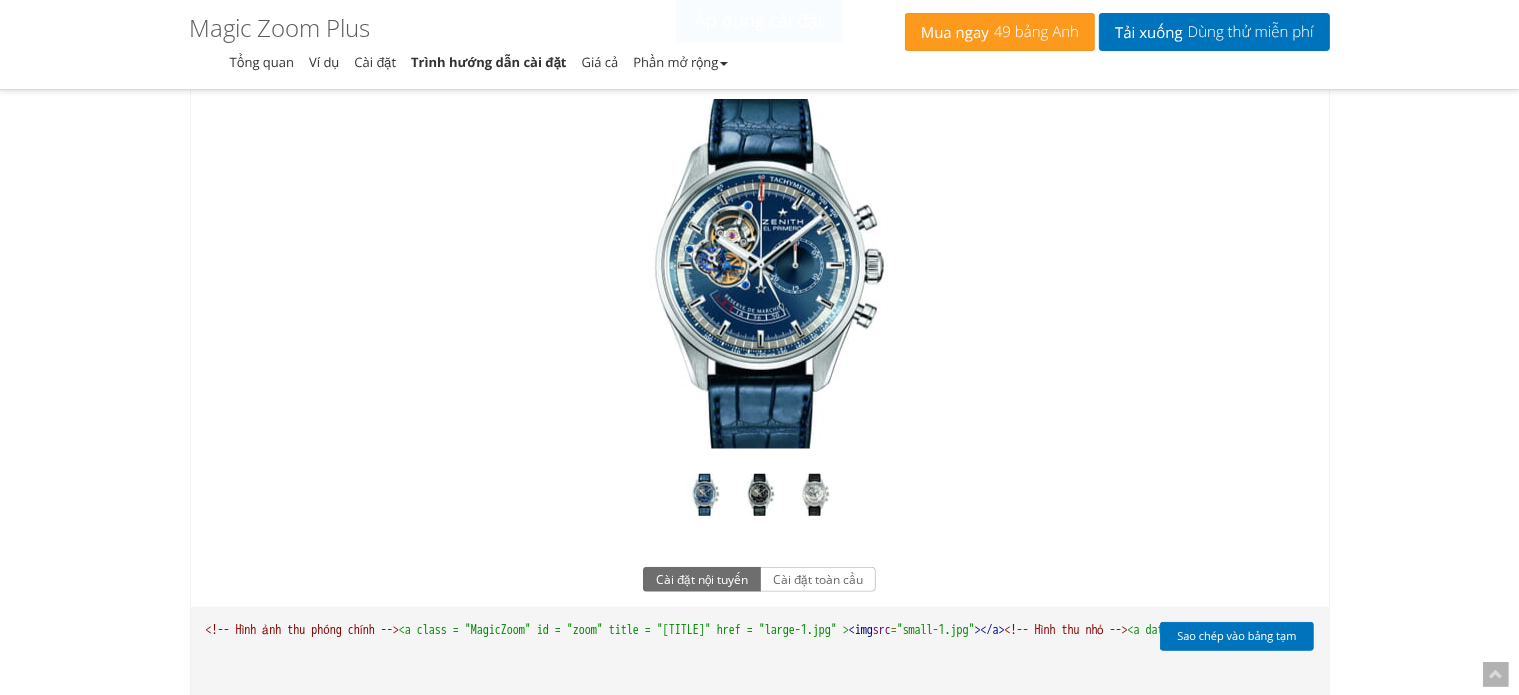 scroll, scrollTop: 1449, scrollLeft: 0, axis: vertical 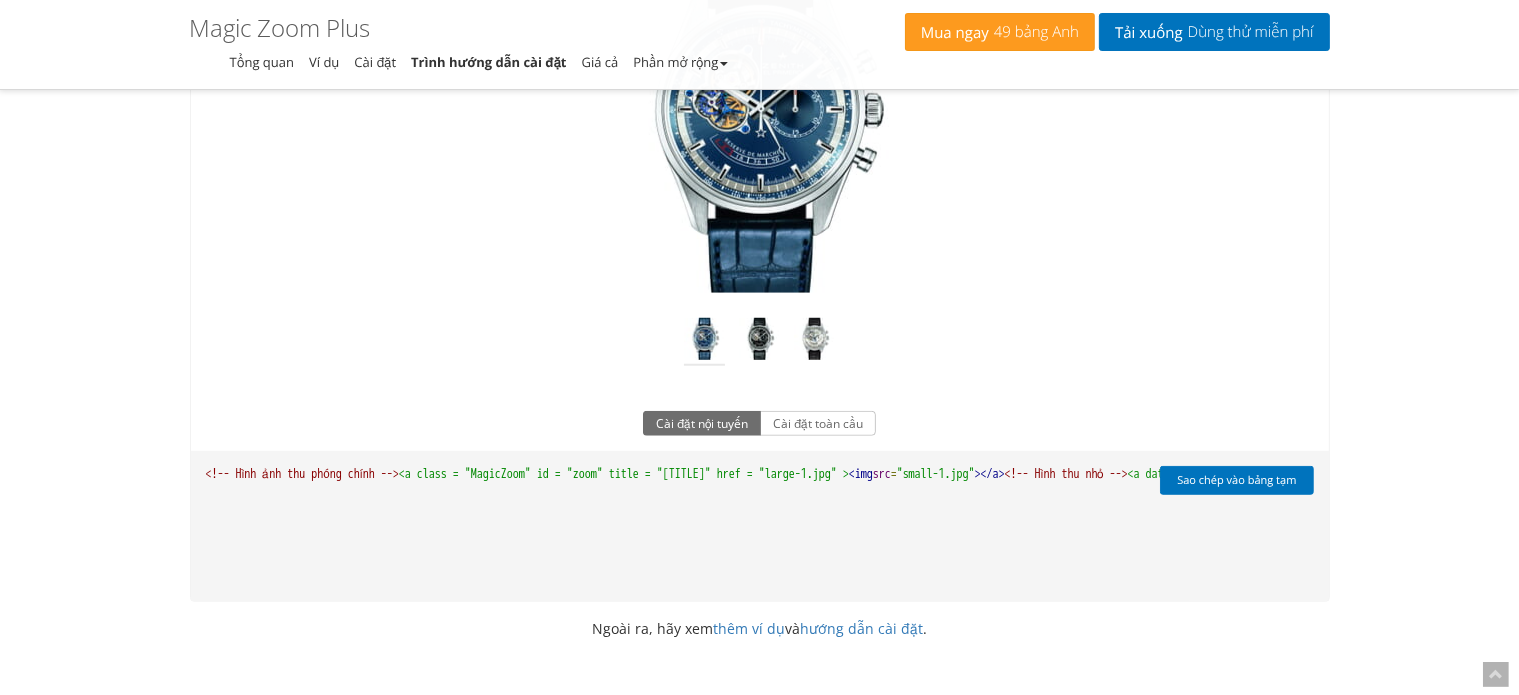 click at bounding box center (704, 342) 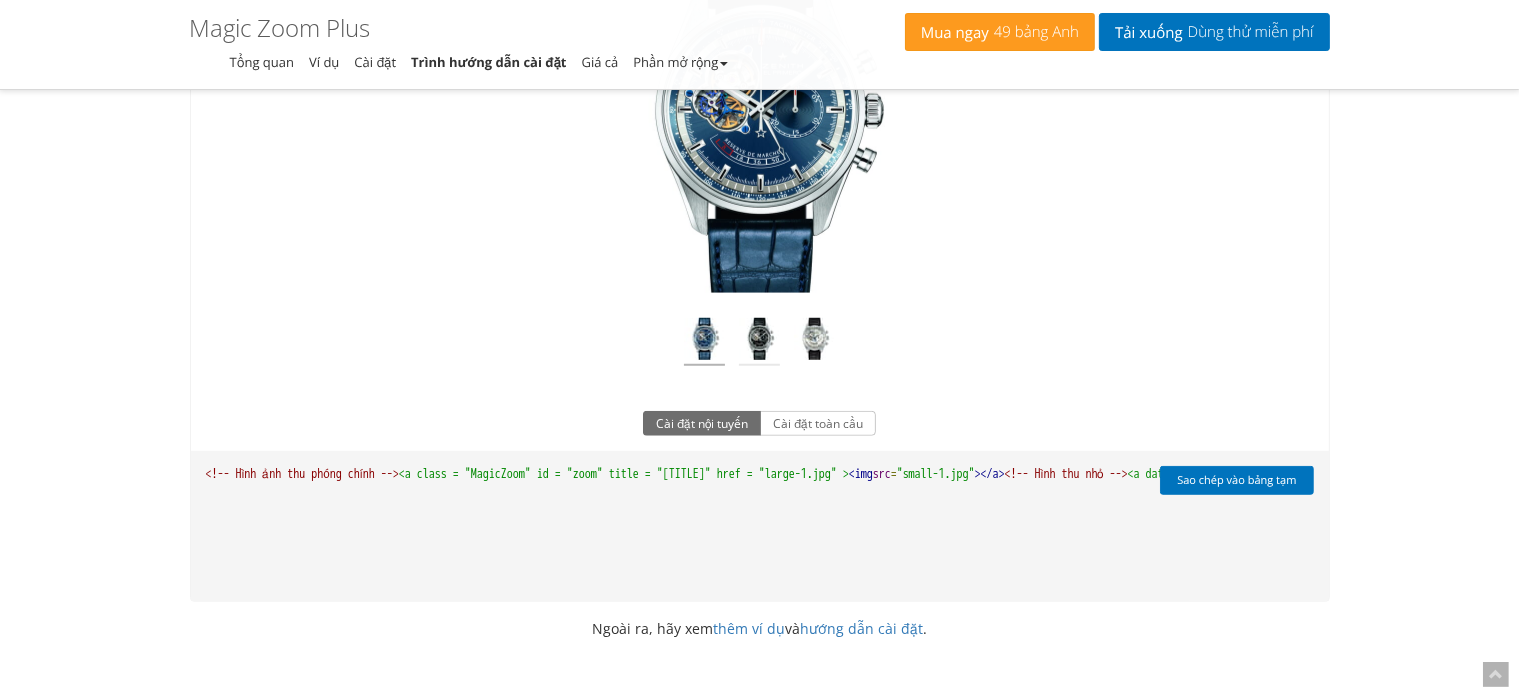 click at bounding box center (759, 342) 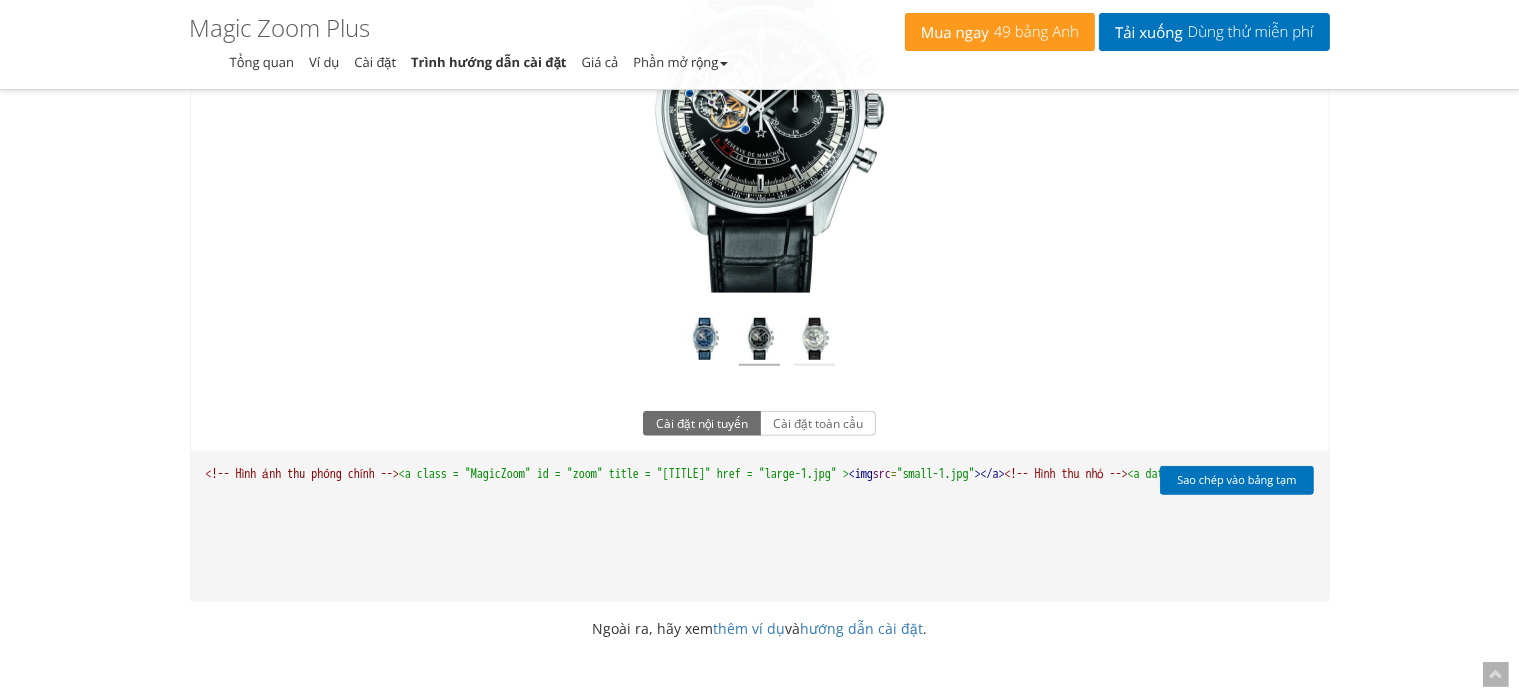 click at bounding box center [814, 342] 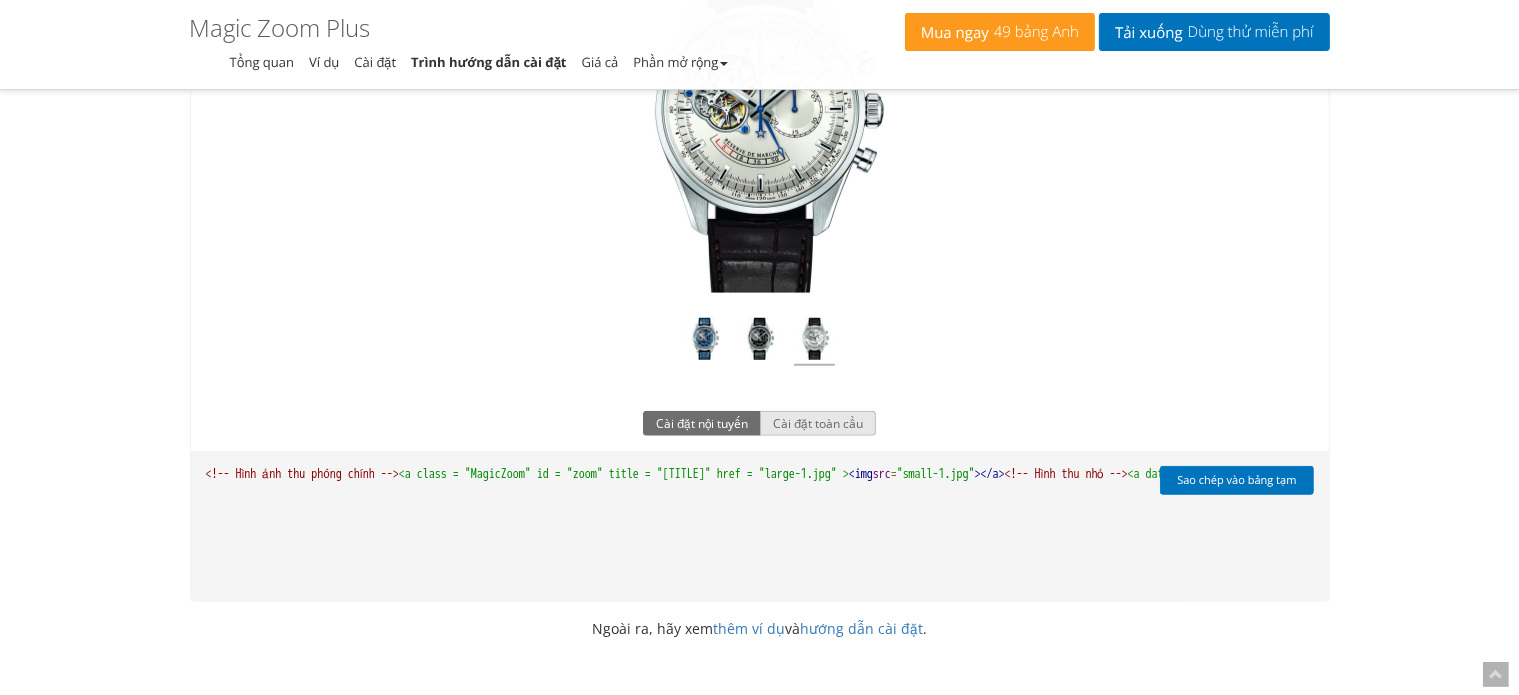 click on "Cài đặt toàn cầu" at bounding box center (818, 423) 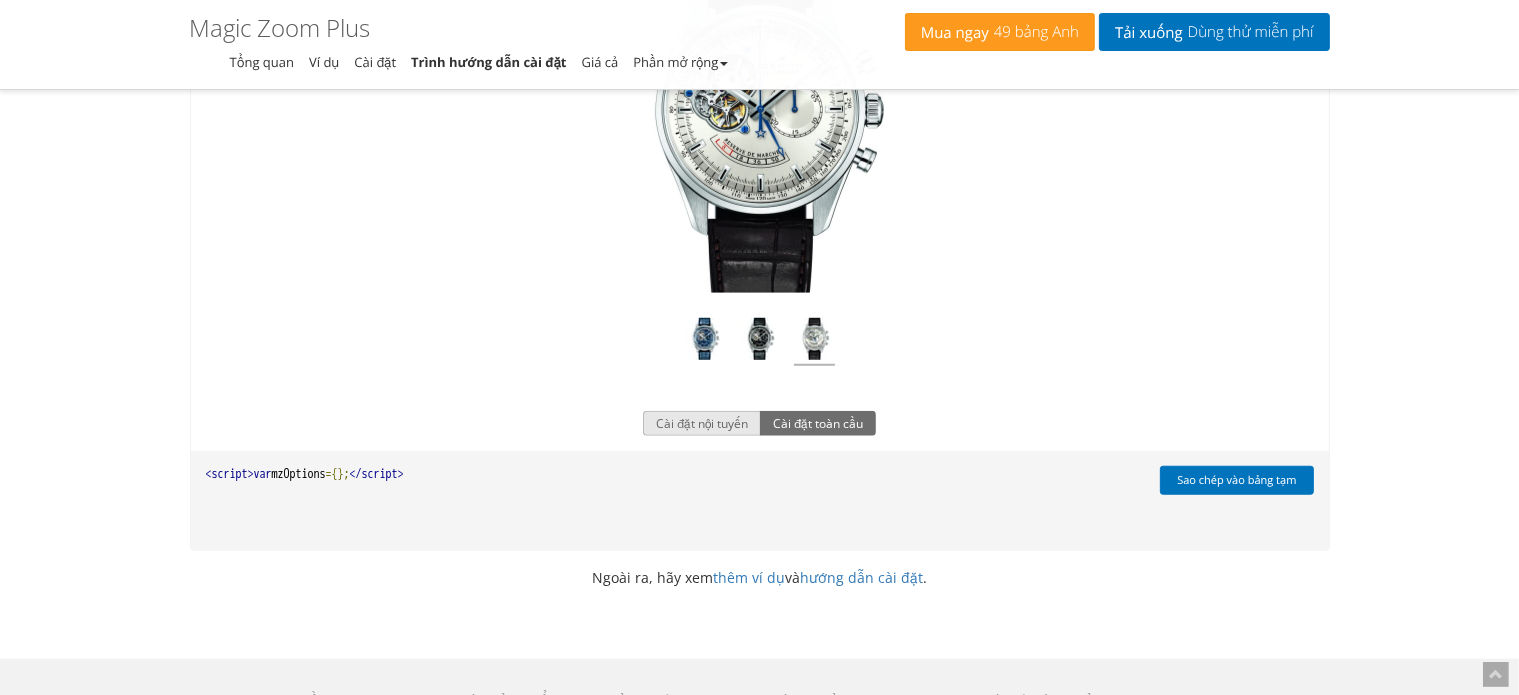 click on "Cài đặt nội tuyến" at bounding box center [702, 423] 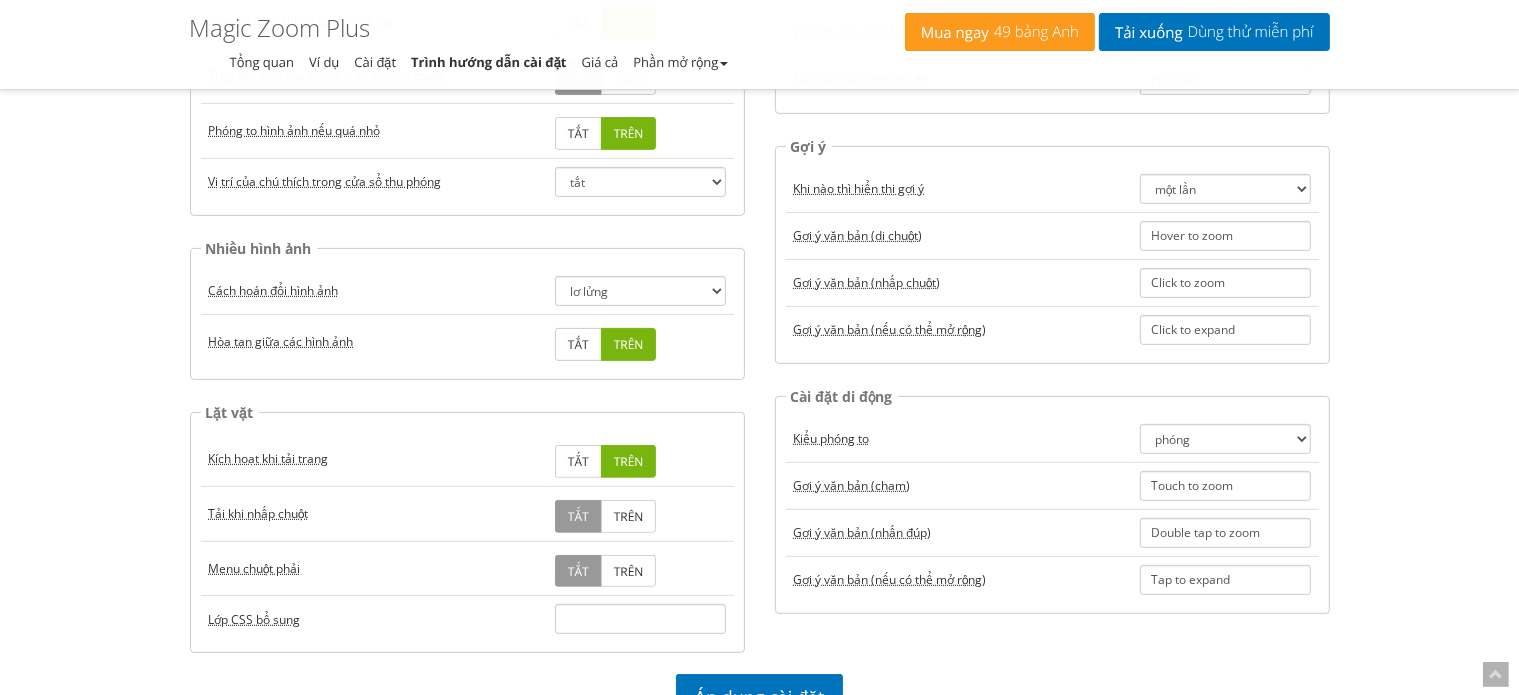 scroll, scrollTop: 649, scrollLeft: 0, axis: vertical 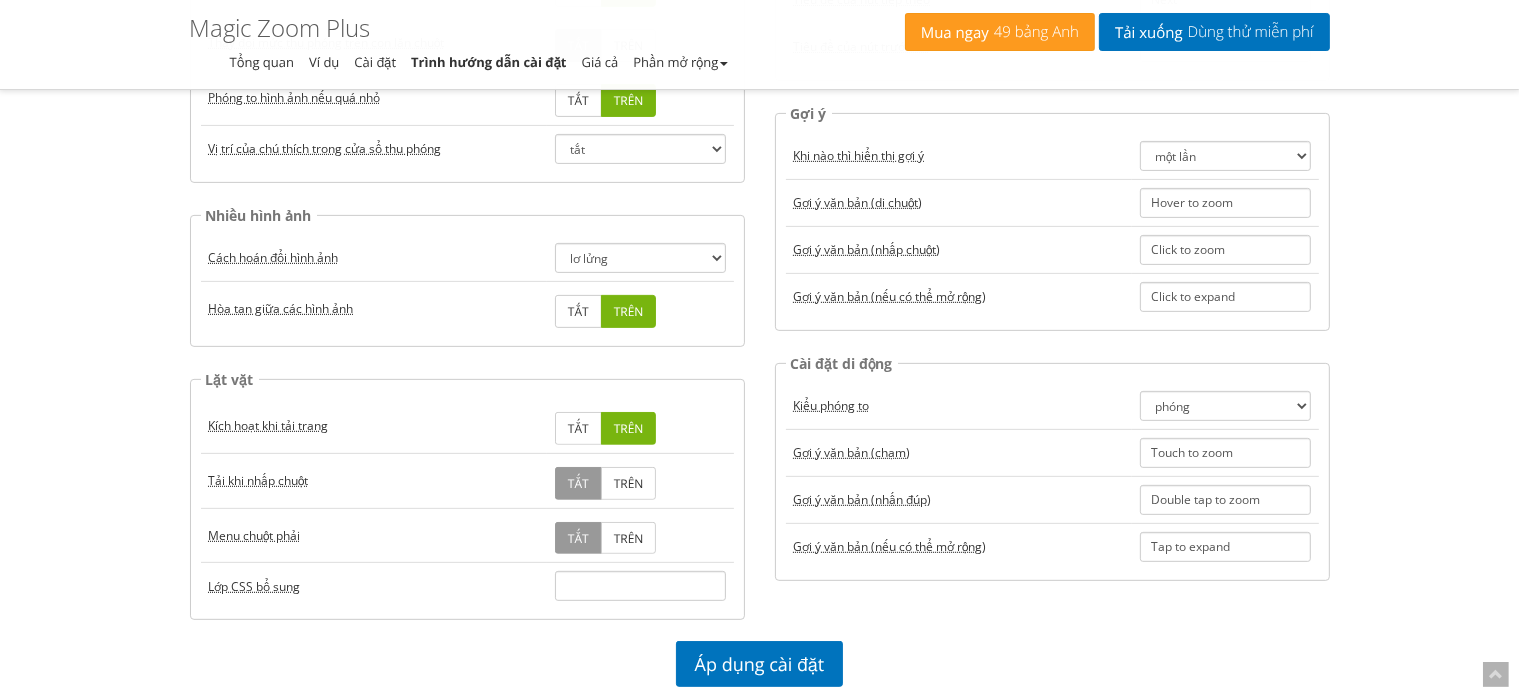 click on "TẮT" at bounding box center (578, 428) 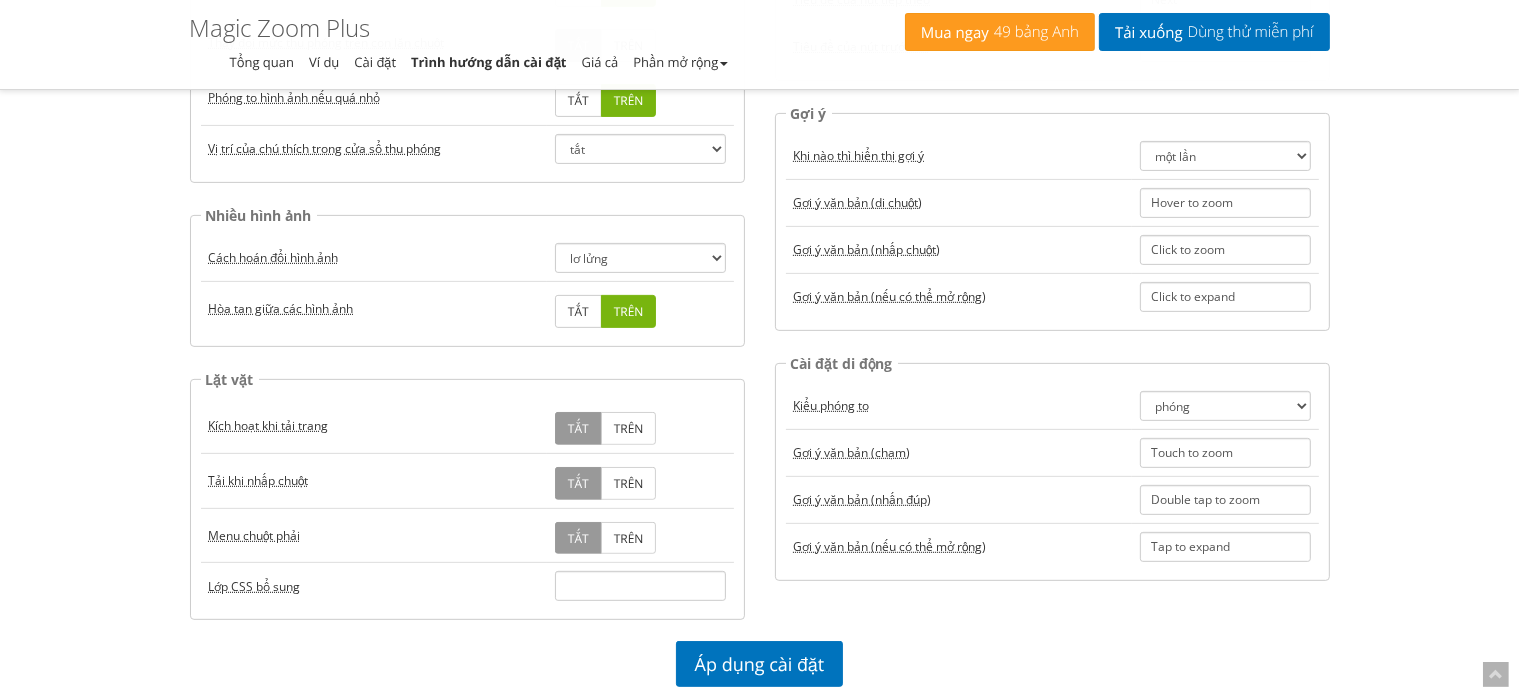 click on "TRÊN" at bounding box center [629, 428] 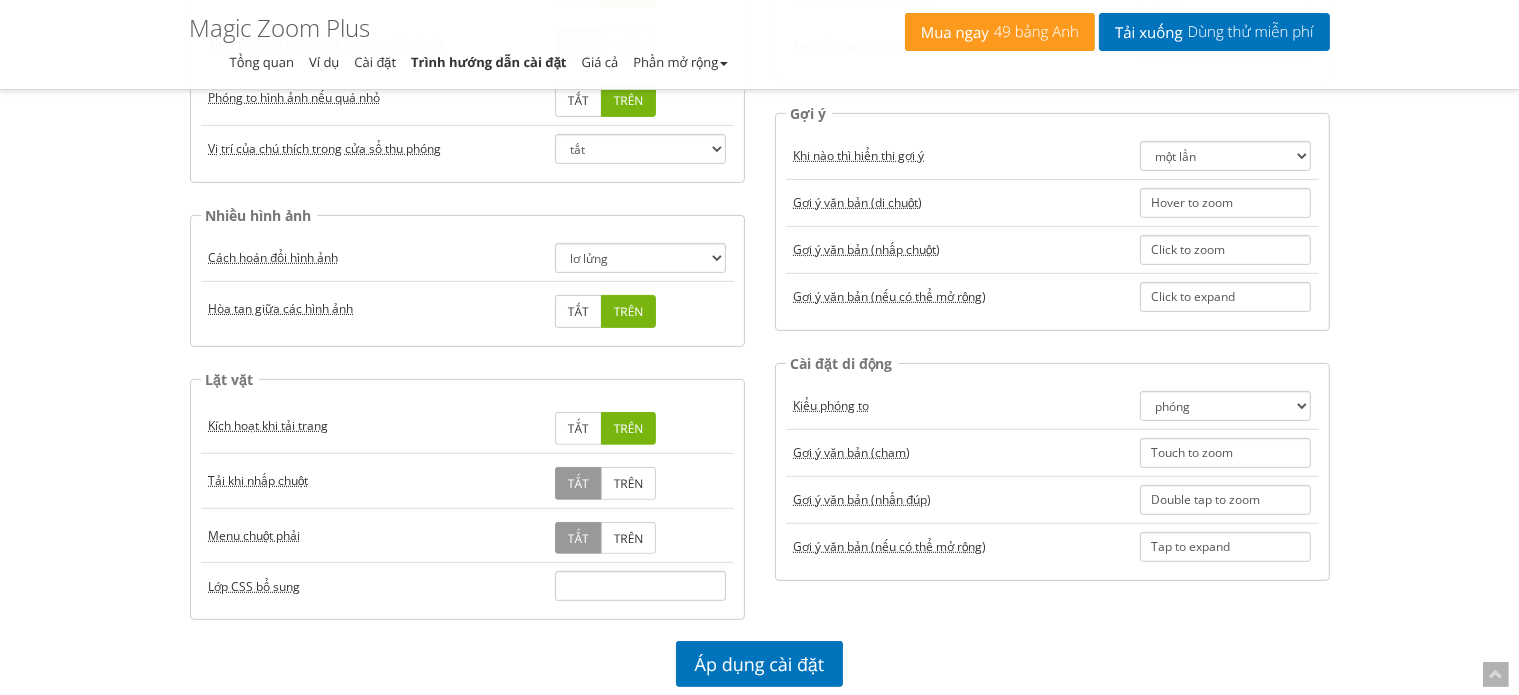 scroll, scrollTop: 449, scrollLeft: 0, axis: vertical 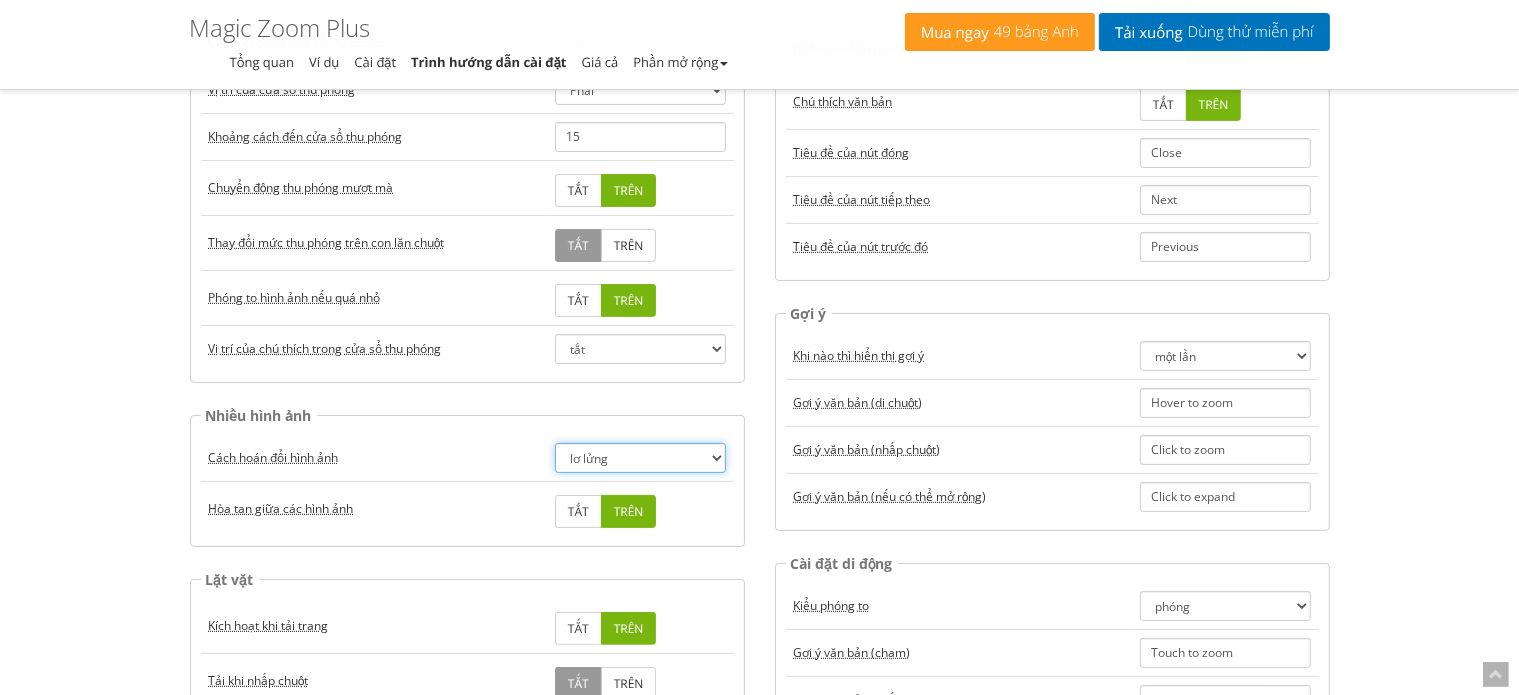 click on "nhấp chuột lơ lửng" at bounding box center [640, 458] 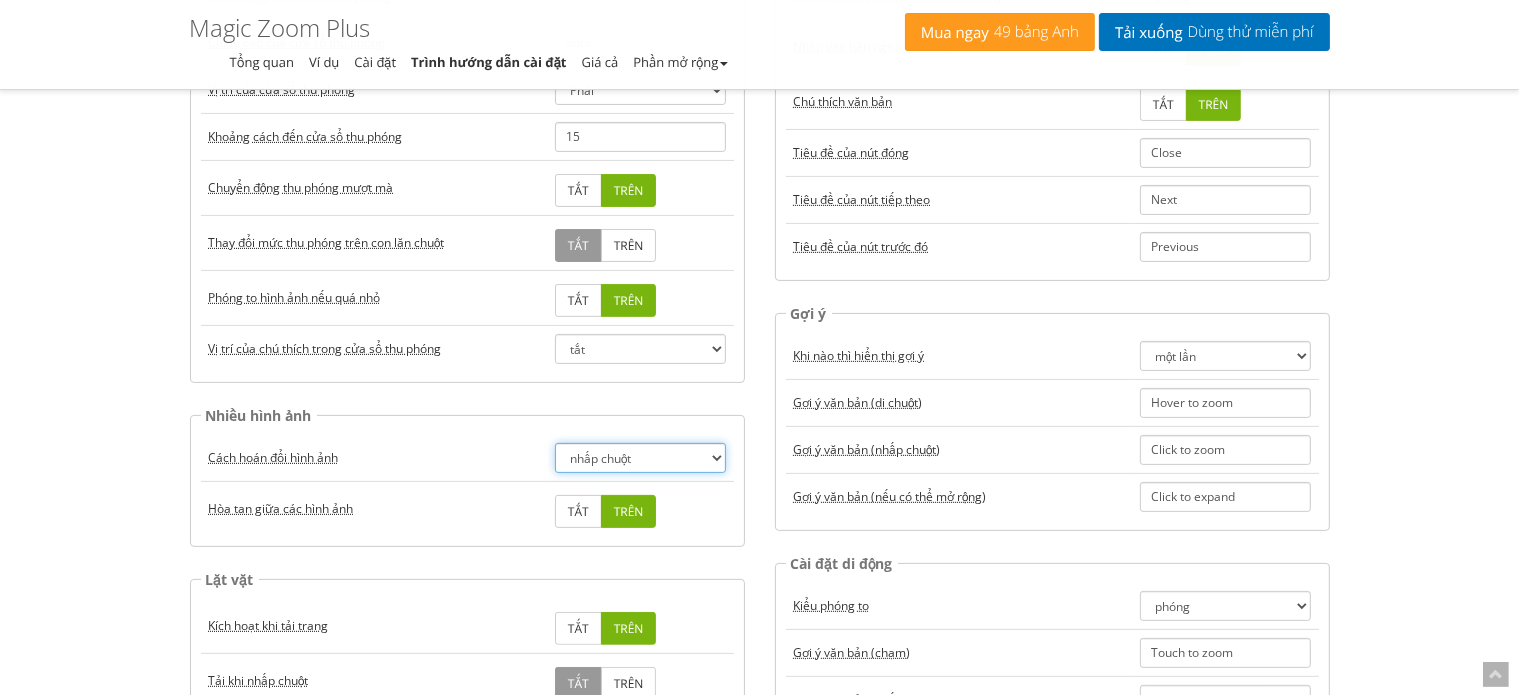click on "nhấp chuột lơ lửng" at bounding box center [640, 458] 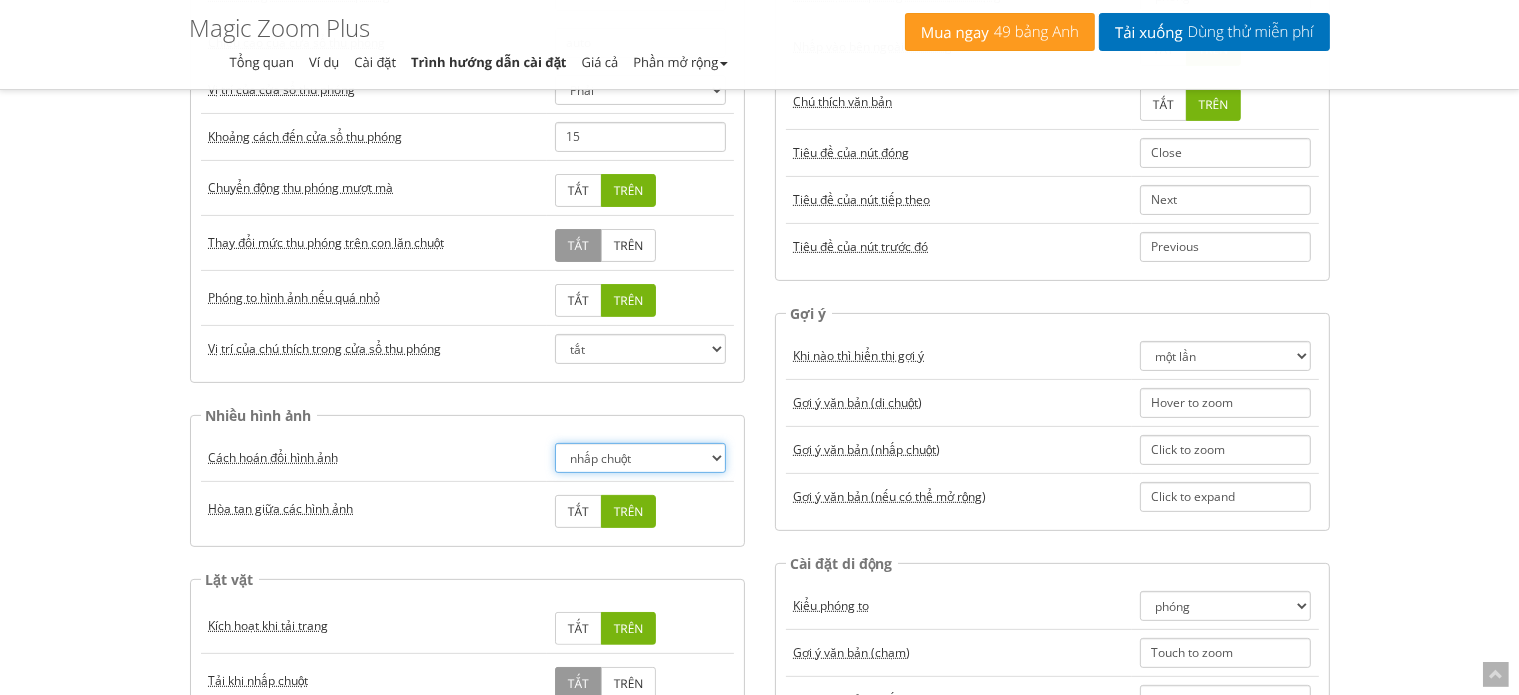 scroll, scrollTop: 649, scrollLeft: 0, axis: vertical 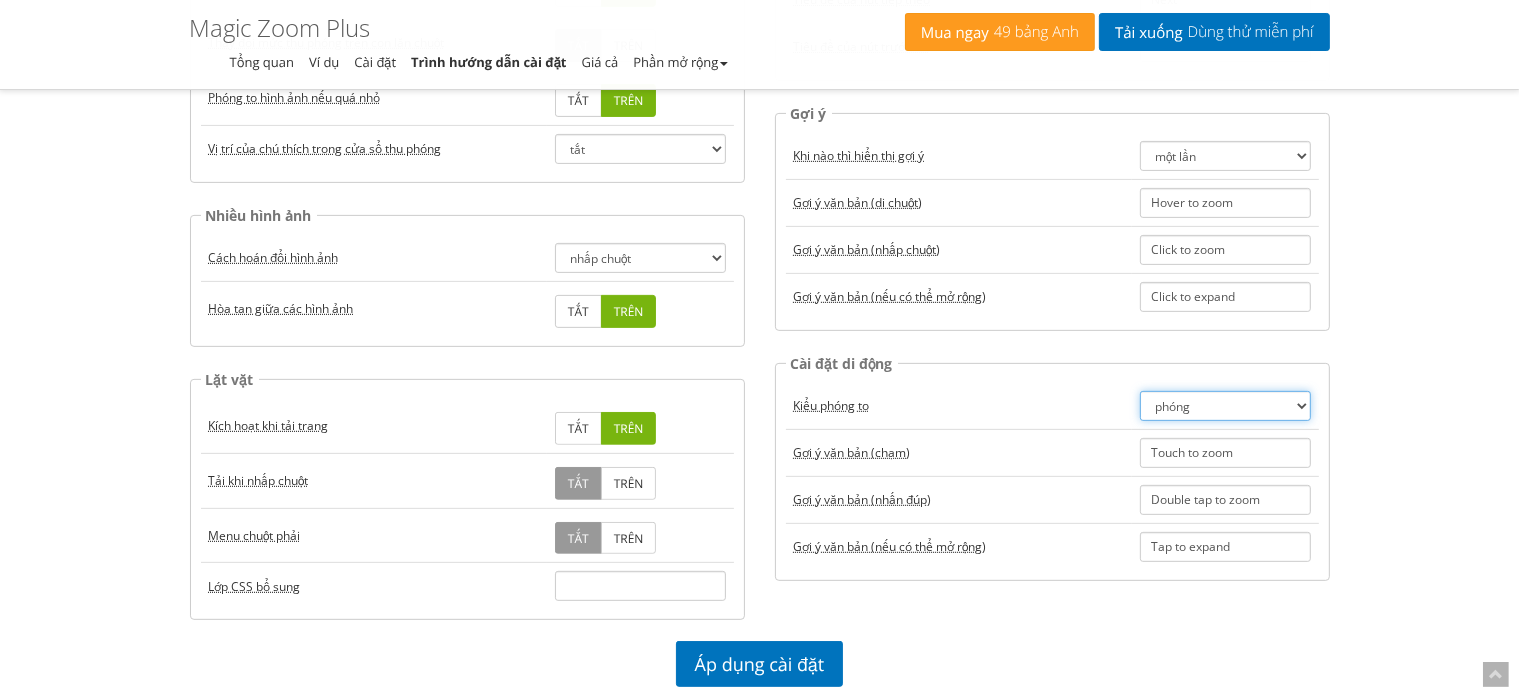 click on "phóng kính lúp xem trước tắt" at bounding box center (1225, 406) 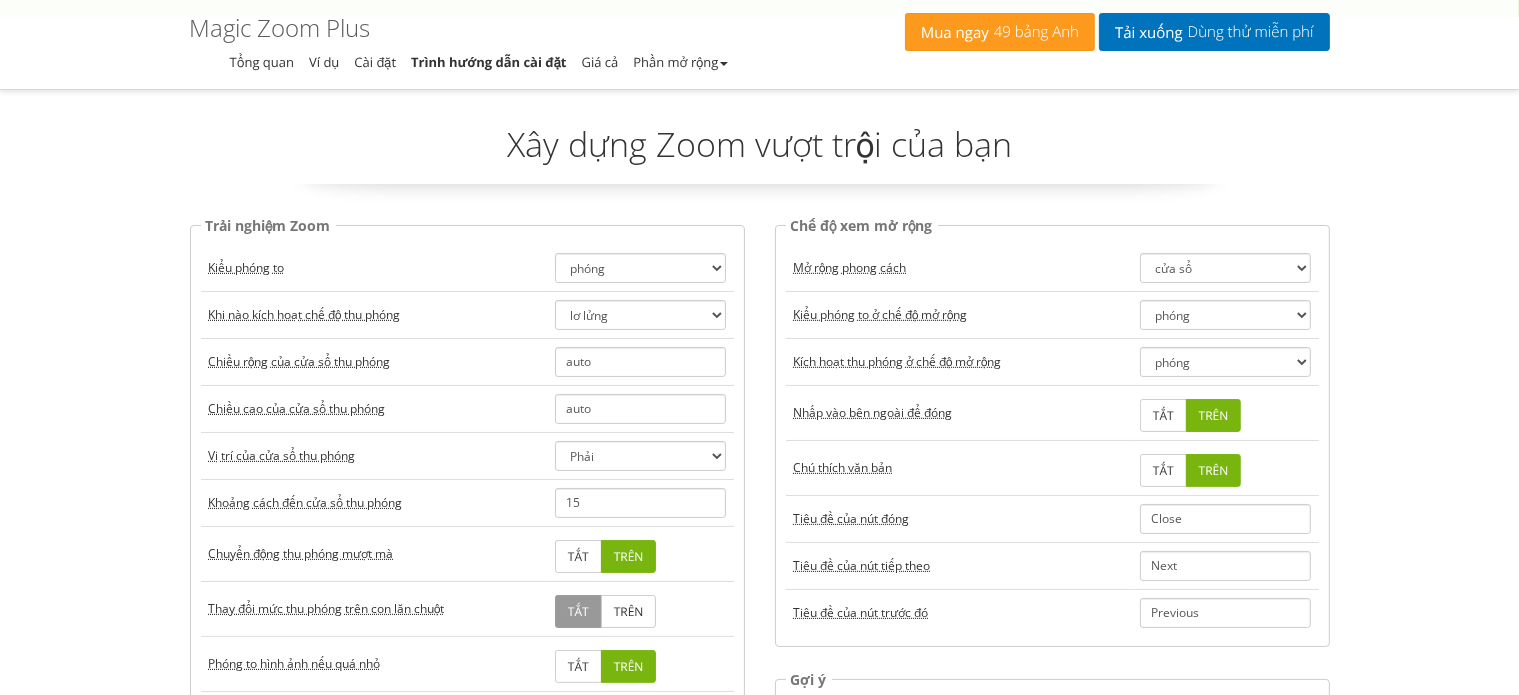 scroll, scrollTop: 49, scrollLeft: 0, axis: vertical 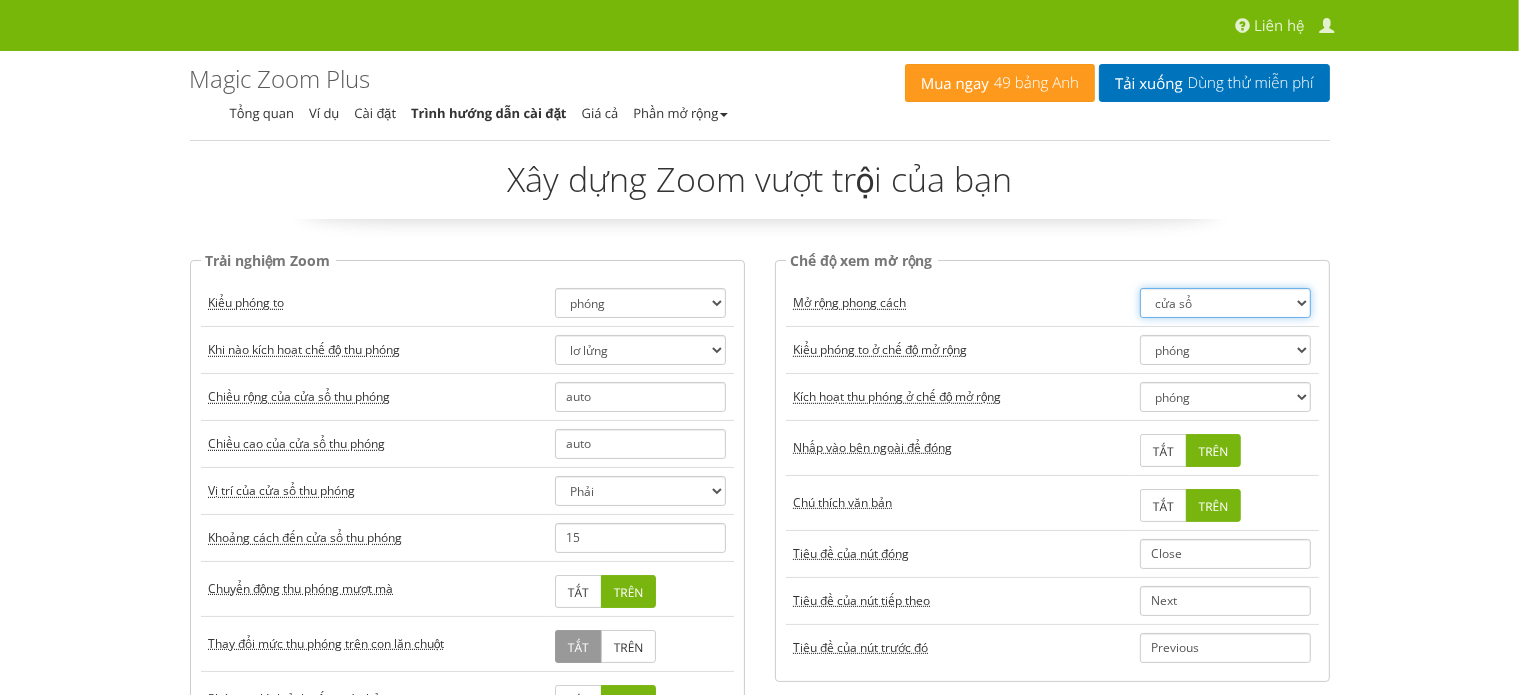 click on "cửa sổ toàn màn hình tắt" at bounding box center (1225, 303) 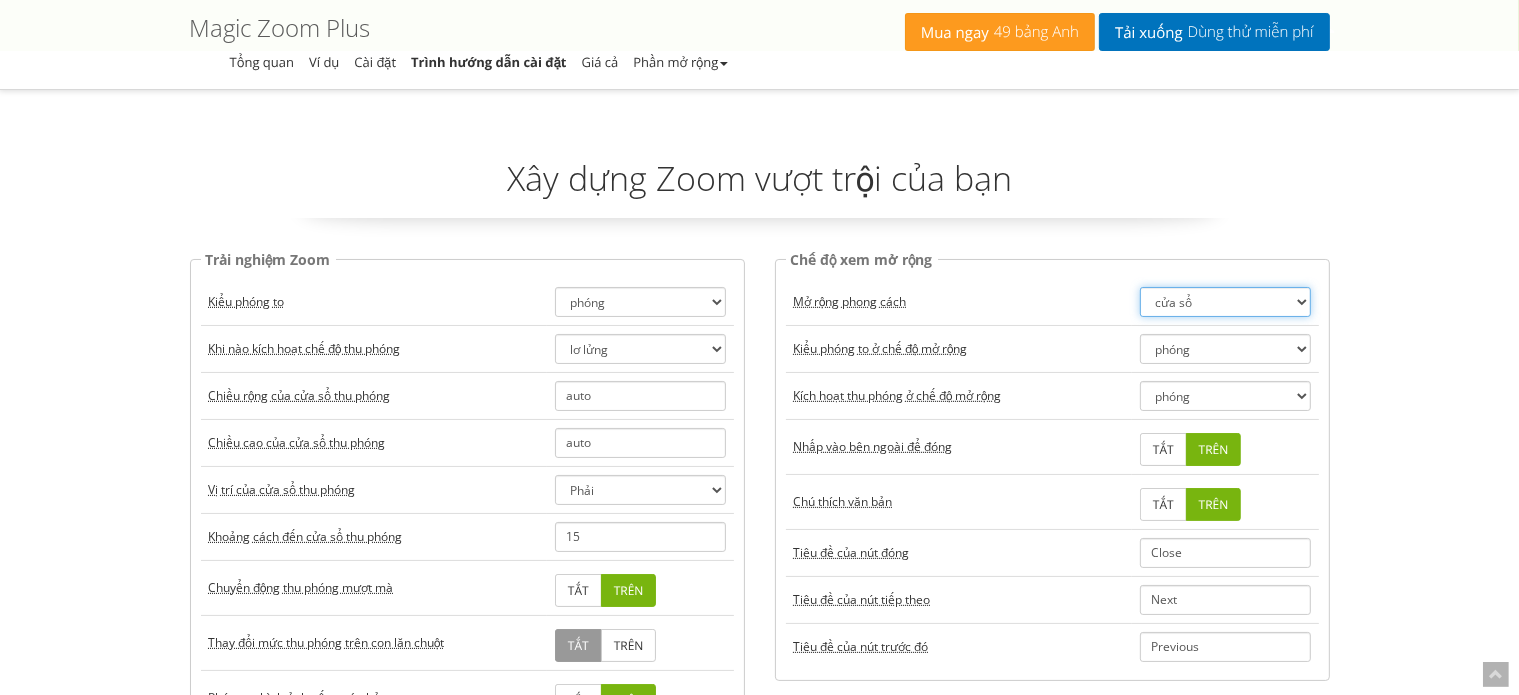 scroll, scrollTop: 249, scrollLeft: 0, axis: vertical 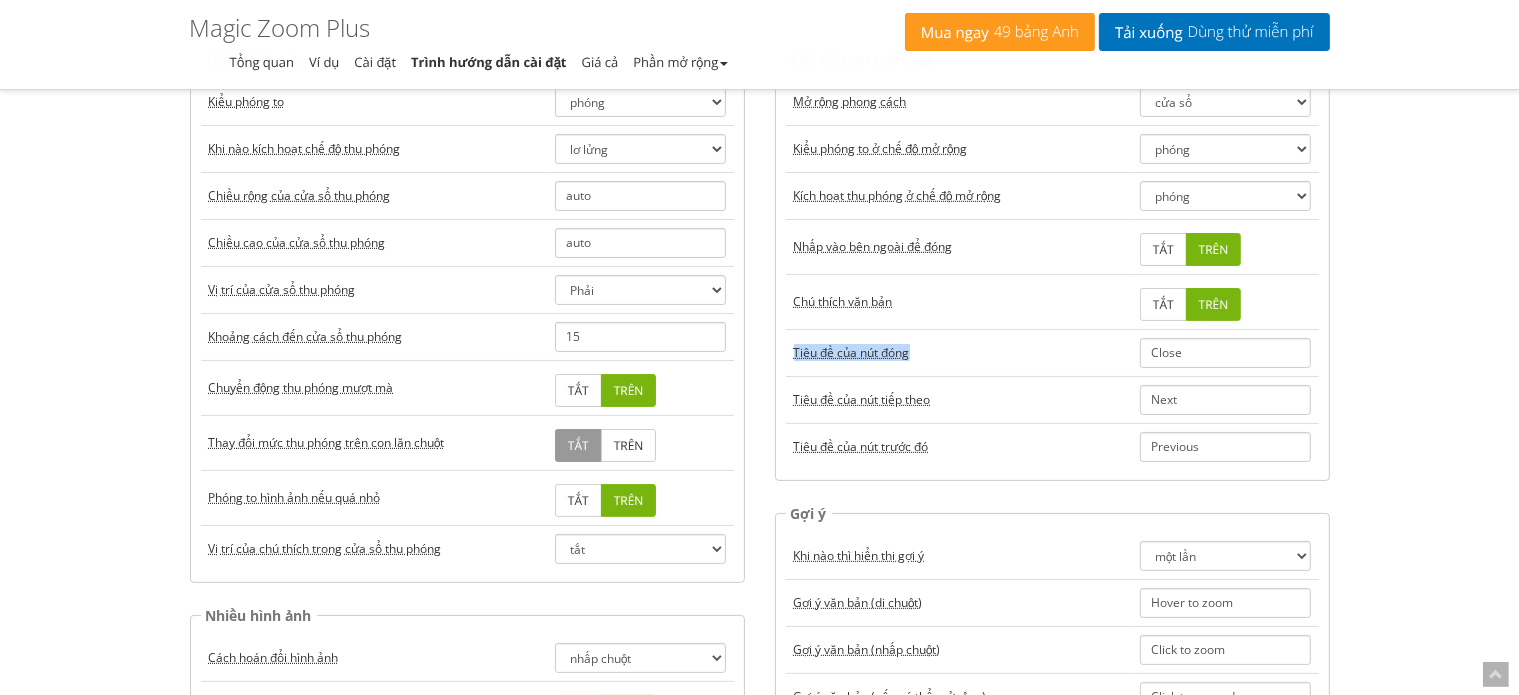 drag, startPoint x: 1053, startPoint y: 302, endPoint x: 1062, endPoint y: 351, distance: 49.819675 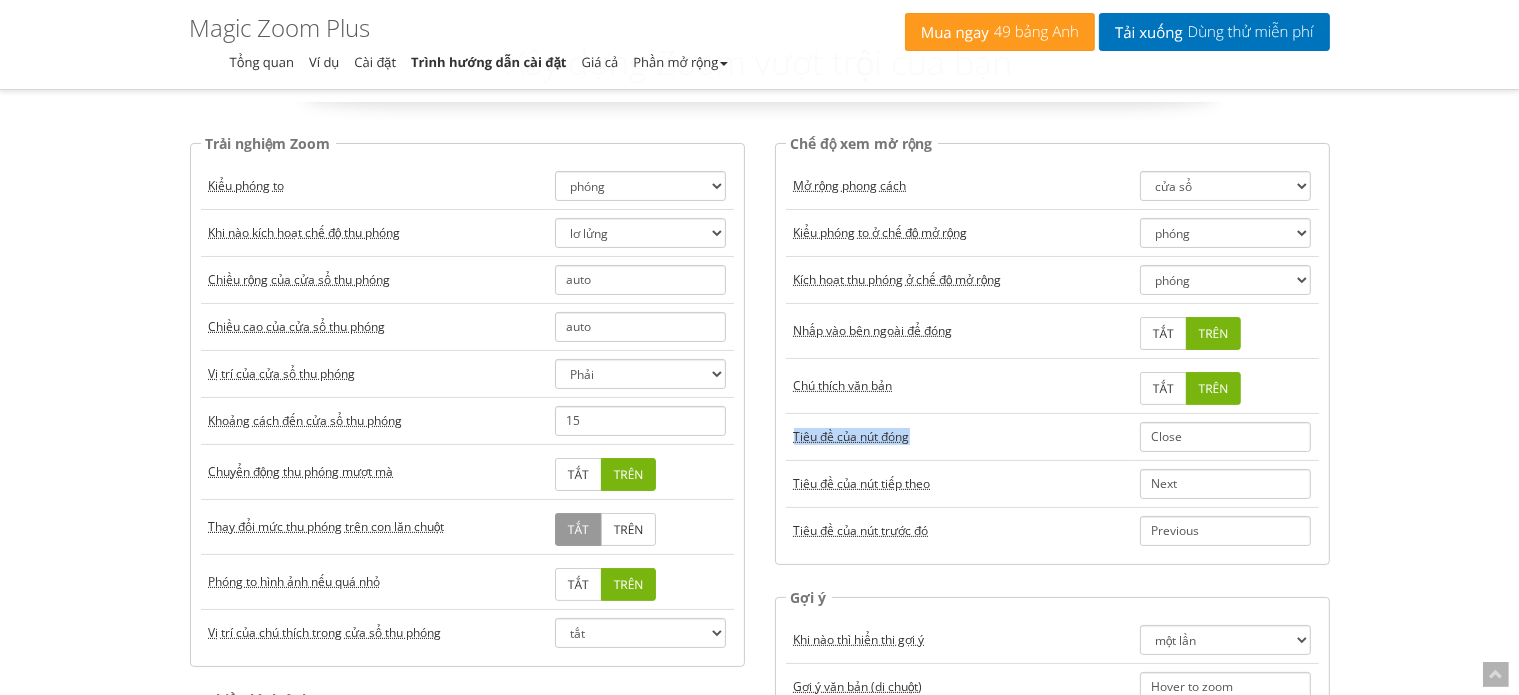 scroll, scrollTop: 168, scrollLeft: 0, axis: vertical 